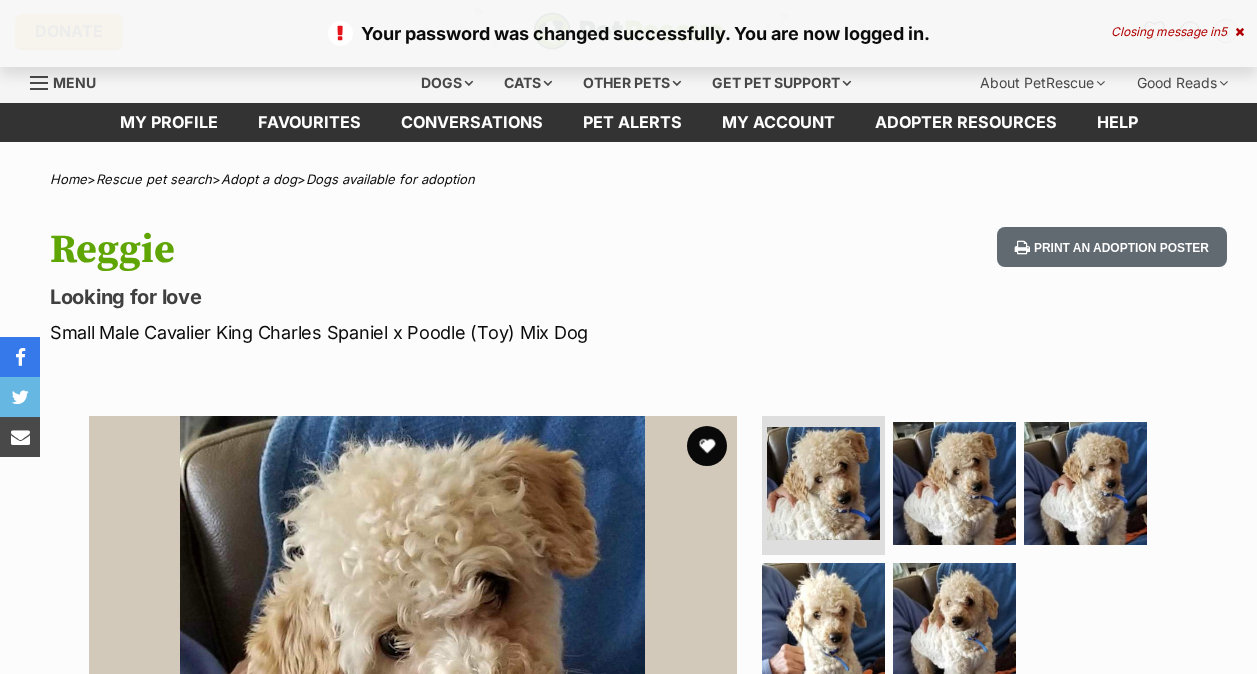 scroll, scrollTop: 0, scrollLeft: 0, axis: both 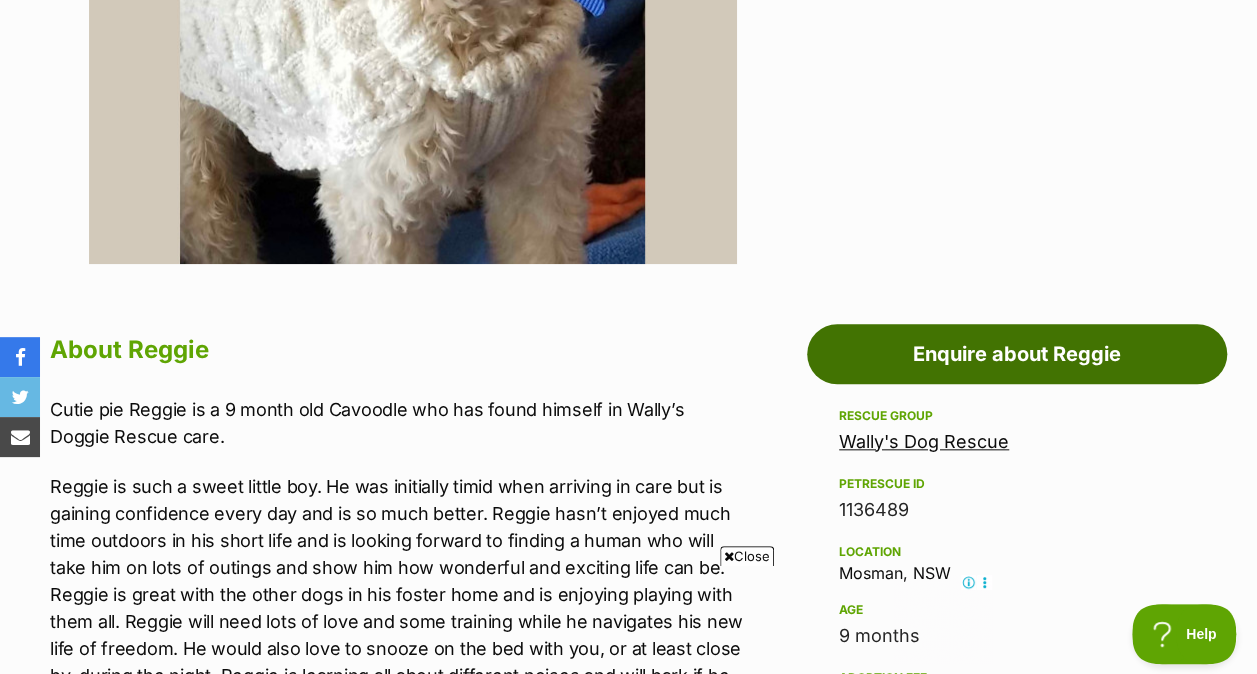 click on "Enquire about Reggie" at bounding box center (1017, 354) 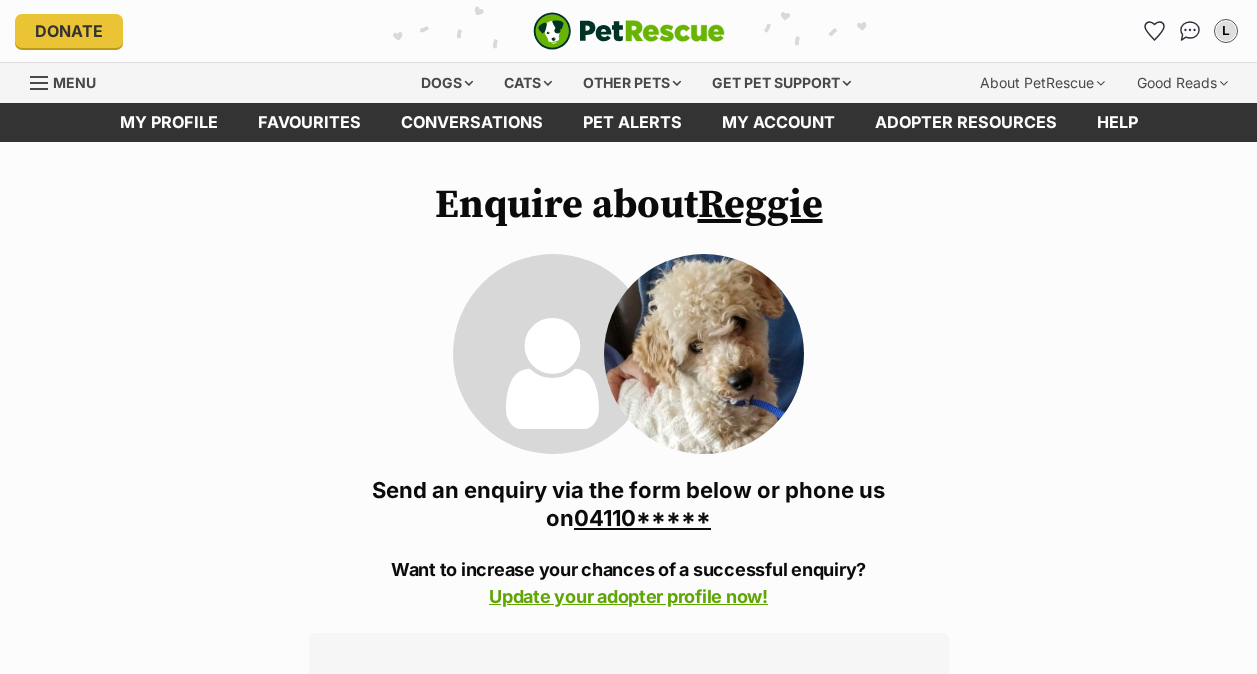 scroll, scrollTop: 0, scrollLeft: 0, axis: both 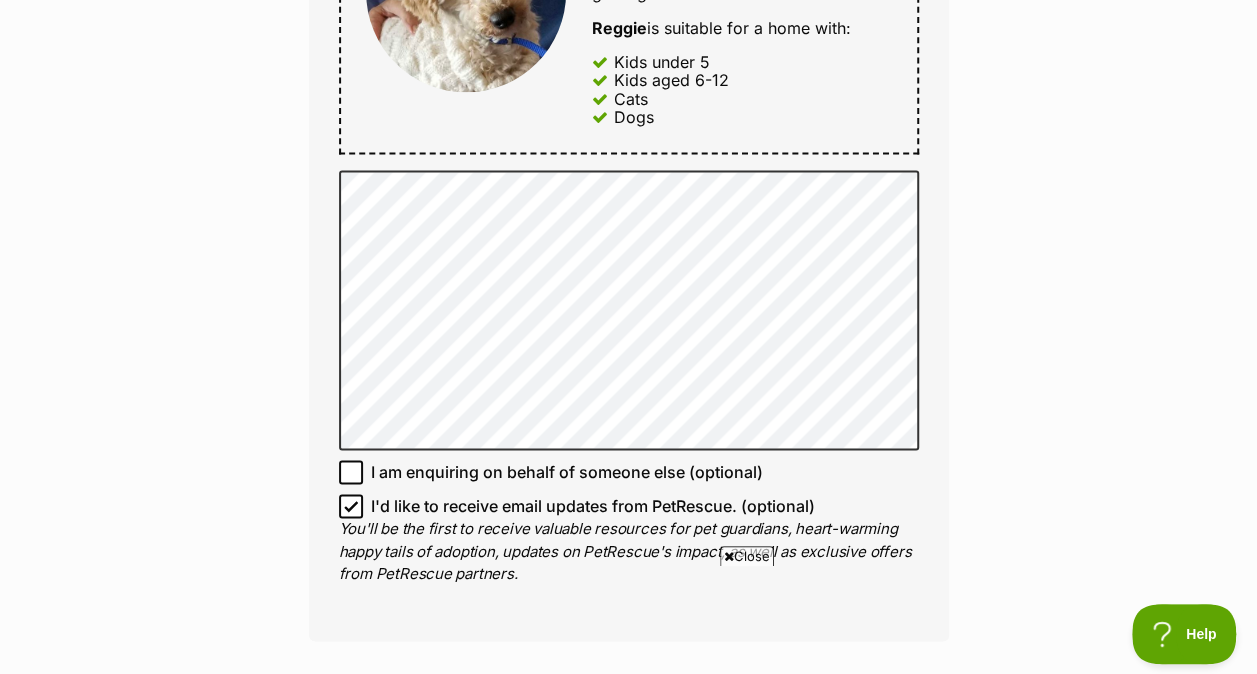 click on "Enquire about  Reggie
0411044739
Send an enquiry via the form below or phone us on
04110*****
Want to increase your chances of a successful enquiry?
Update your adopter profile now!
Full name Lynette
Email
We require this to be able to send you communications regarding your pet enquiry.
lynettesanfedele@live.com.au
Phone number United States +1 United Kingdom +44 Afghanistan (‫افغانستان‬‎) +93 Albania (Shqipëri) +355 Algeria (‫الجزائر‬‎) +213 American Samoa +1684 Andorra +376 Angola +244 Anguilla +1264 Antigua and Barbuda +1268 Argentina +54 Armenia (Հայաստան) +374 Aruba +297 Australia +61 Austria (Österreich) +43 Azerbaijan (Azərbaycan) +994 Bahamas +1242 Bahrain (‫البحرين‬‎) +973 Bangladesh (বাংলাদেশ) +880 Barbados +1246 Belarus (Беларусь) +375 Belgium (België) +32 Belize +501 Benin (Bénin) +229 Bermuda +1441 Bhutan (འབྲུག) +975 Bolivia +591 +387 Botswana +267 +55" at bounding box center [628, 235] 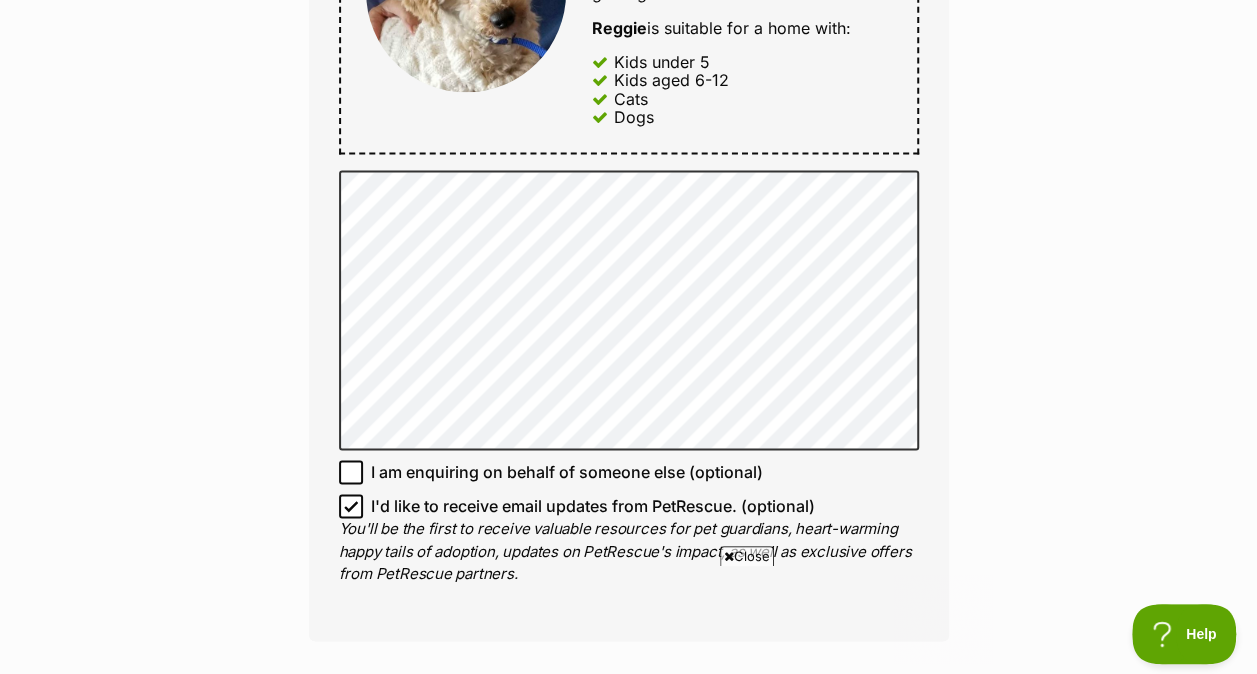 scroll, scrollTop: 0, scrollLeft: 0, axis: both 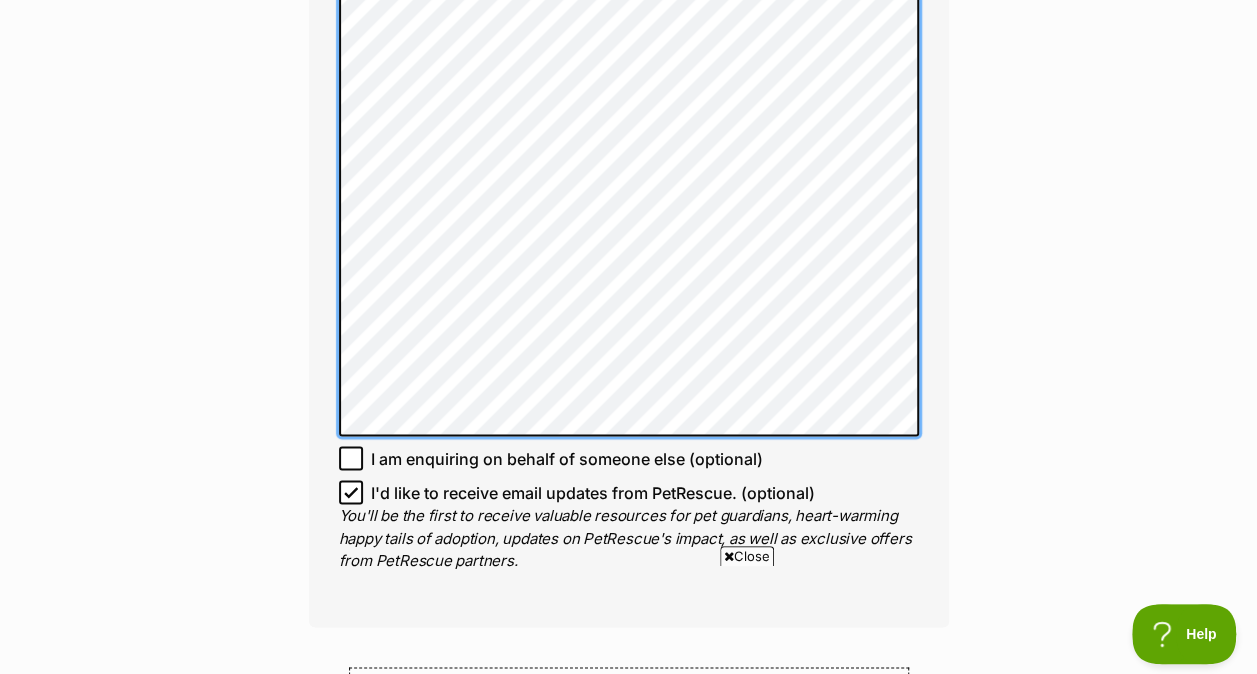 click on "Full name Lynette
Email
We require this to be able to send you communications regarding your pet enquiry.
lynettesanfedele@live.com.au
Phone number United States +1 United Kingdom +44 Afghanistan (‫افغانستان‬‎) +93 Albania (Shqipëri) +355 Algeria (‫الجزائر‬‎) +213 American Samoa +1684 Andorra +376 Angola +244 Anguilla +1264 Antigua and Barbuda +1268 Argentina +54 Armenia (Հայաստան) +374 Aruba +297 Australia +61 Austria (Österreich) +43 Azerbaijan (Azərbaycan) +994 Bahamas +1242 Bahrain (‫البحرين‬‎) +973 Bangladesh (বাংলাদেশ) +880 Barbados +1246 Belarus (Беларусь) +375 Belgium (België) +32 Belize +501 Benin (Bénin) +229 Bermuda +1441 Bhutan (འབྲུག) +975 Bolivia +591 Bosnia and Herzegovina (Босна и Херцеговина) +387 Botswana +267 Brazil (Brasil) +55 British Indian Ocean Territory +246 British Virgin Islands +1284 Brunei +673 Bulgaria (България) +359 Burkina Faso +226 +257 +855" at bounding box center (629, -121) 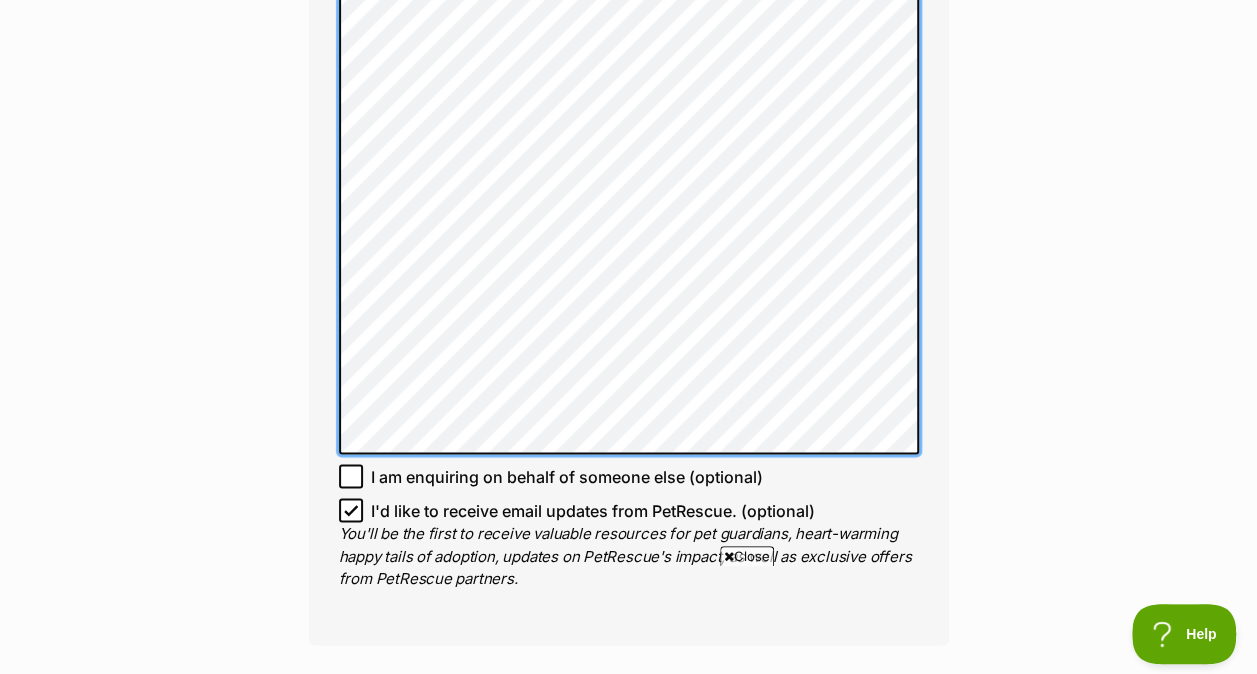 scroll, scrollTop: 0, scrollLeft: 0, axis: both 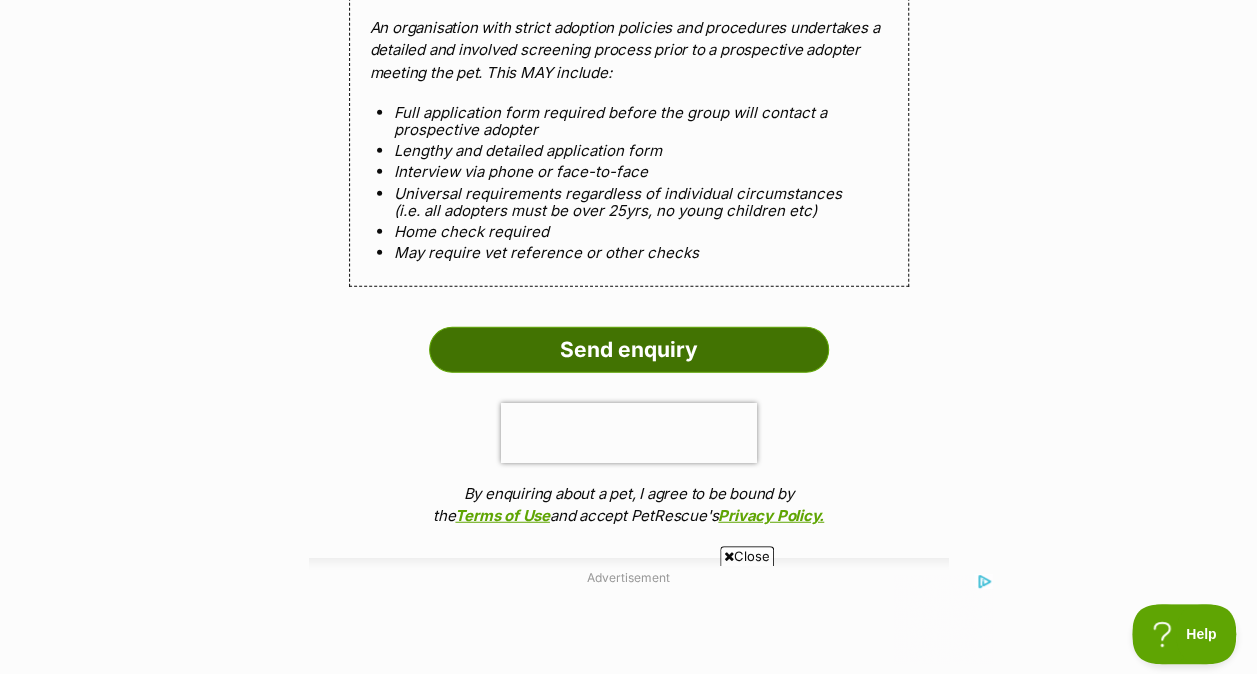 click on "Send enquiry" at bounding box center [629, 350] 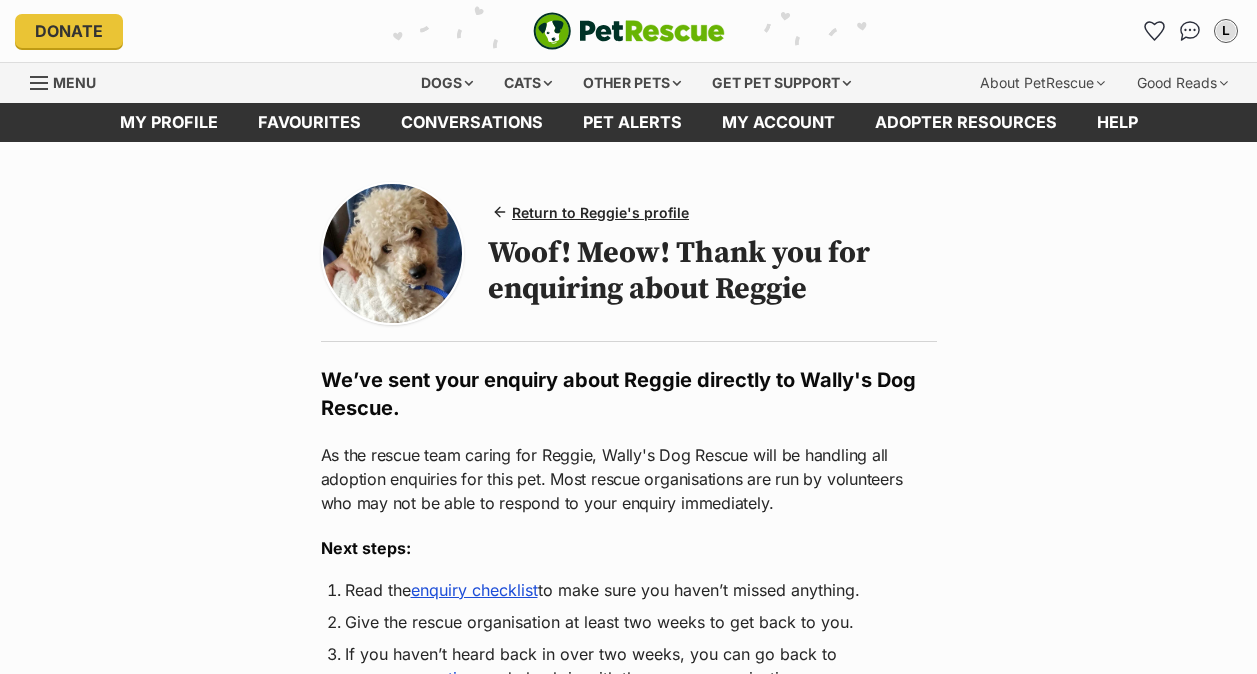 scroll, scrollTop: 0, scrollLeft: 0, axis: both 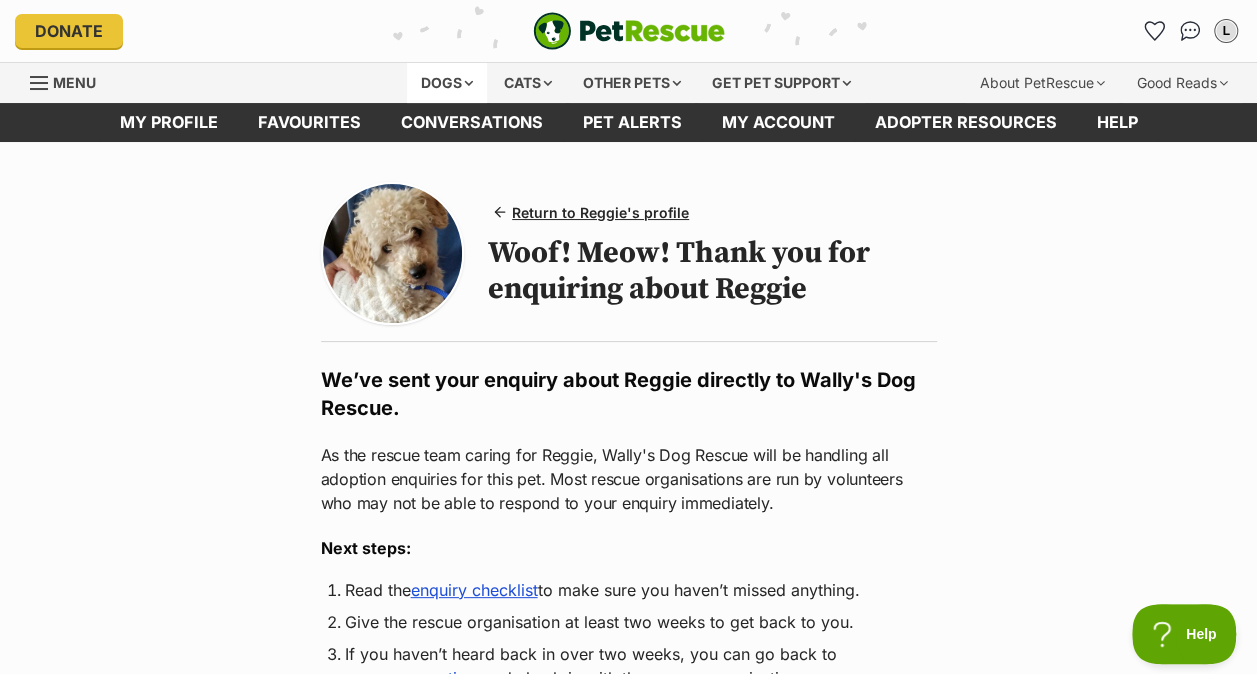 click on "Dogs" at bounding box center (447, 83) 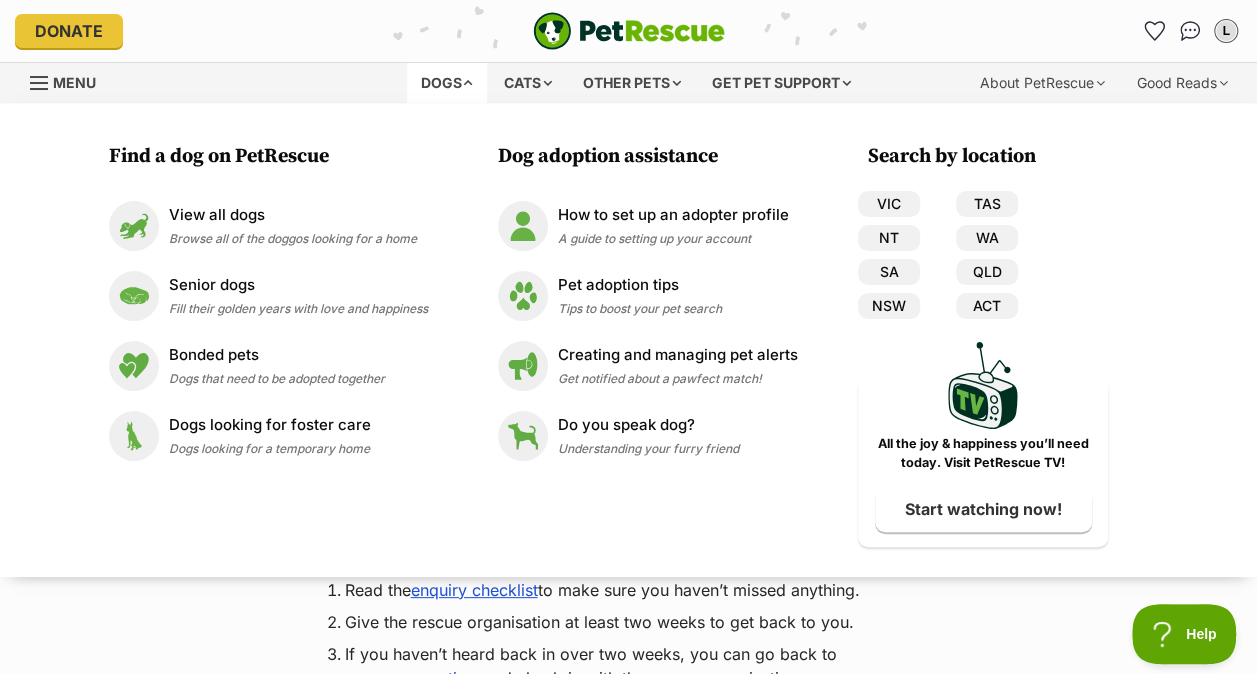 click on "Dogs" at bounding box center [447, 83] 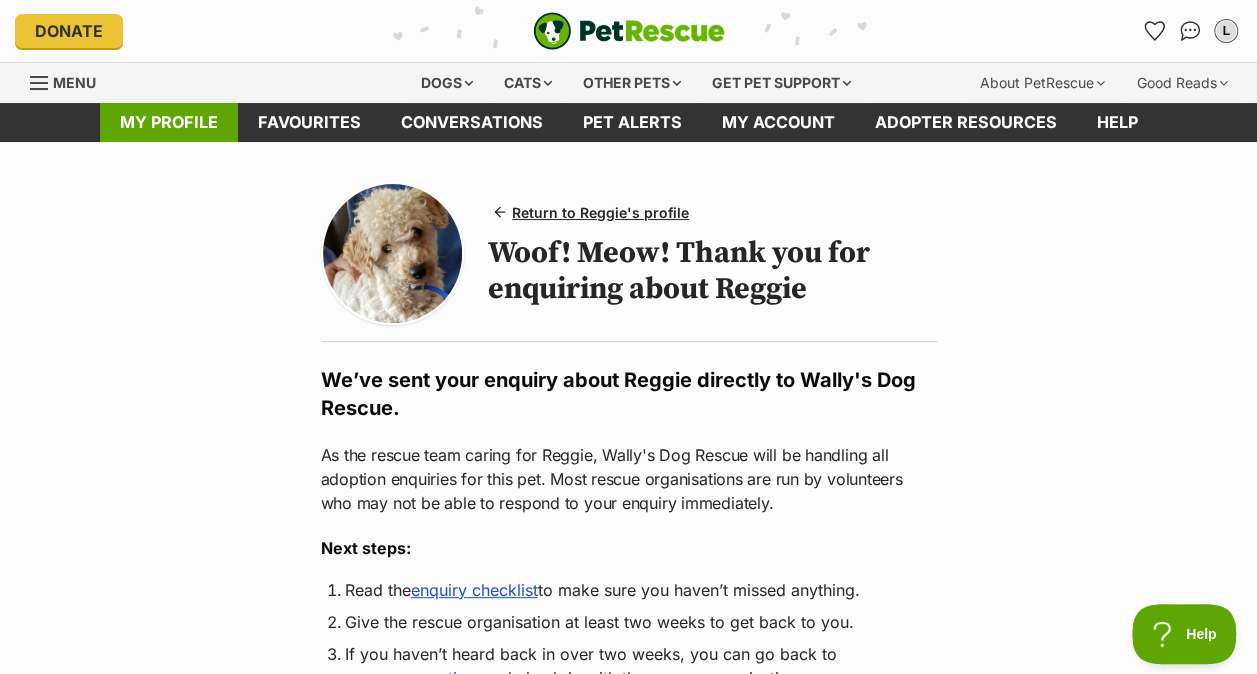 click on "My profile" at bounding box center [169, 122] 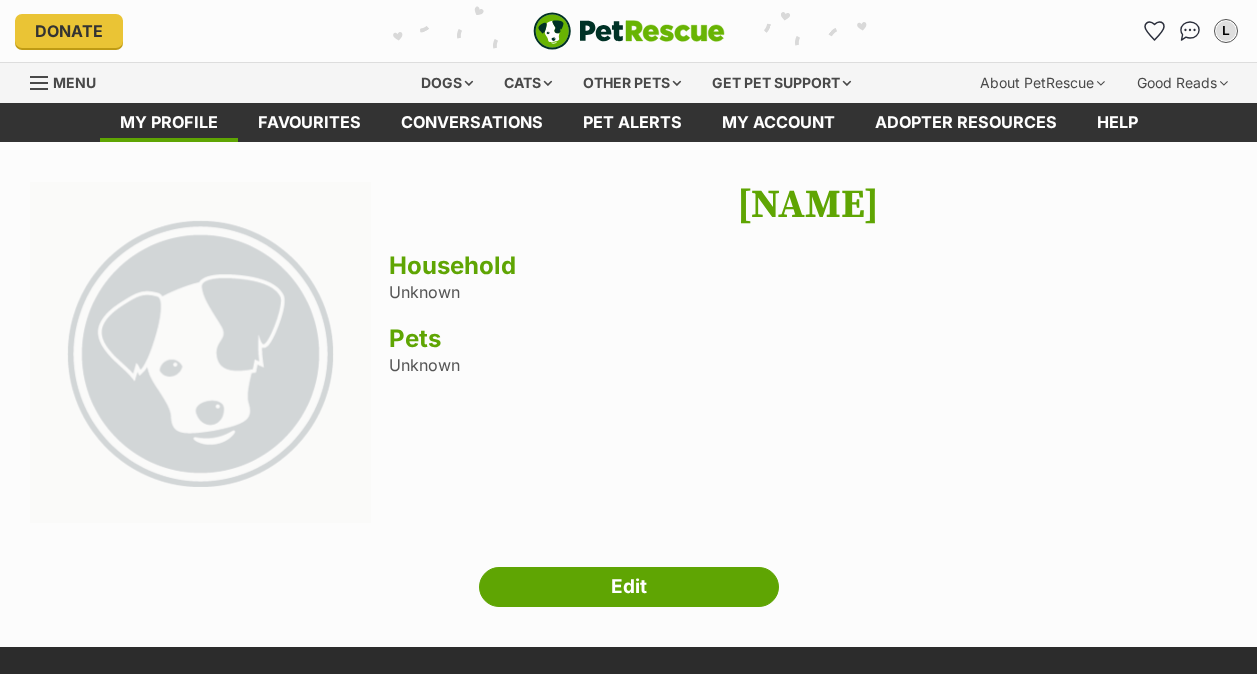 scroll, scrollTop: 0, scrollLeft: 0, axis: both 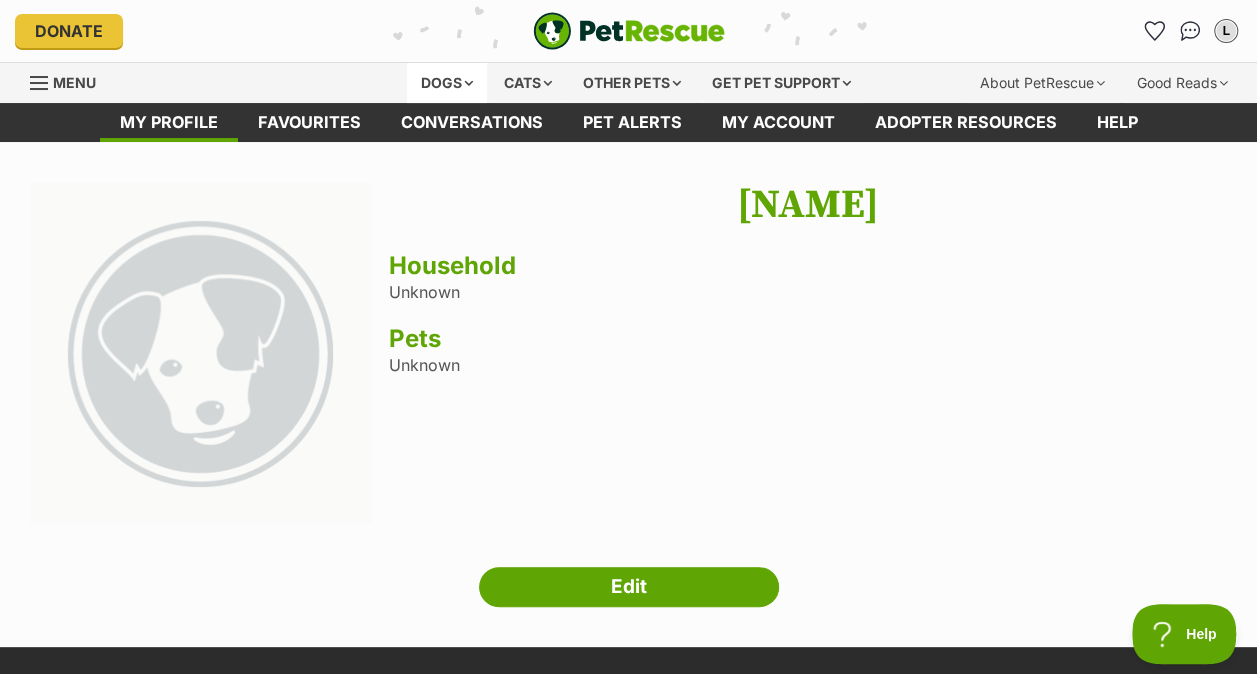 click on "Dogs" at bounding box center [447, 83] 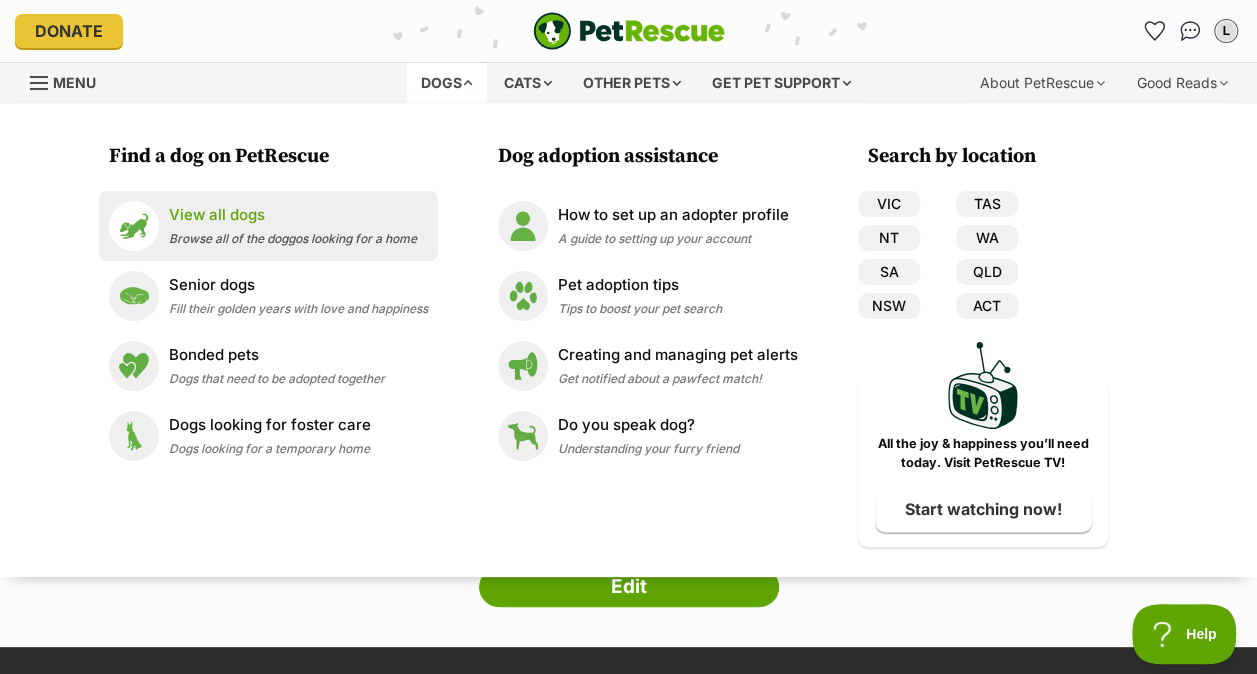 click on "View all dogs" at bounding box center (293, 215) 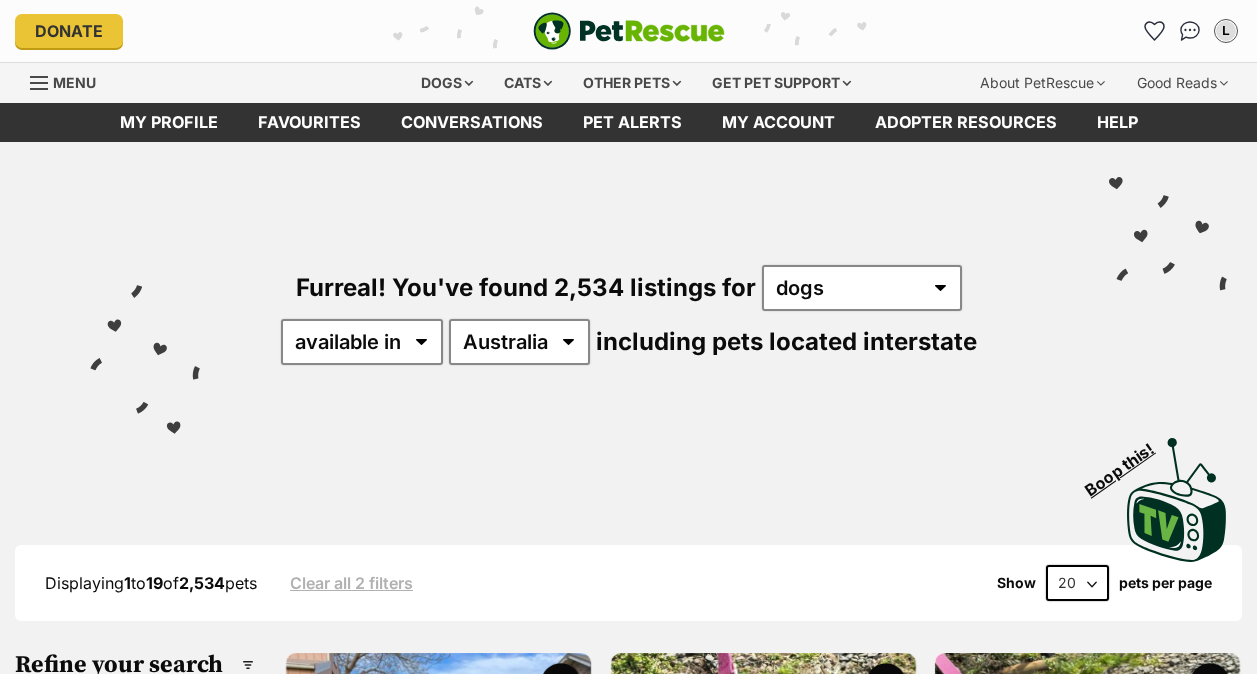 scroll, scrollTop: 0, scrollLeft: 0, axis: both 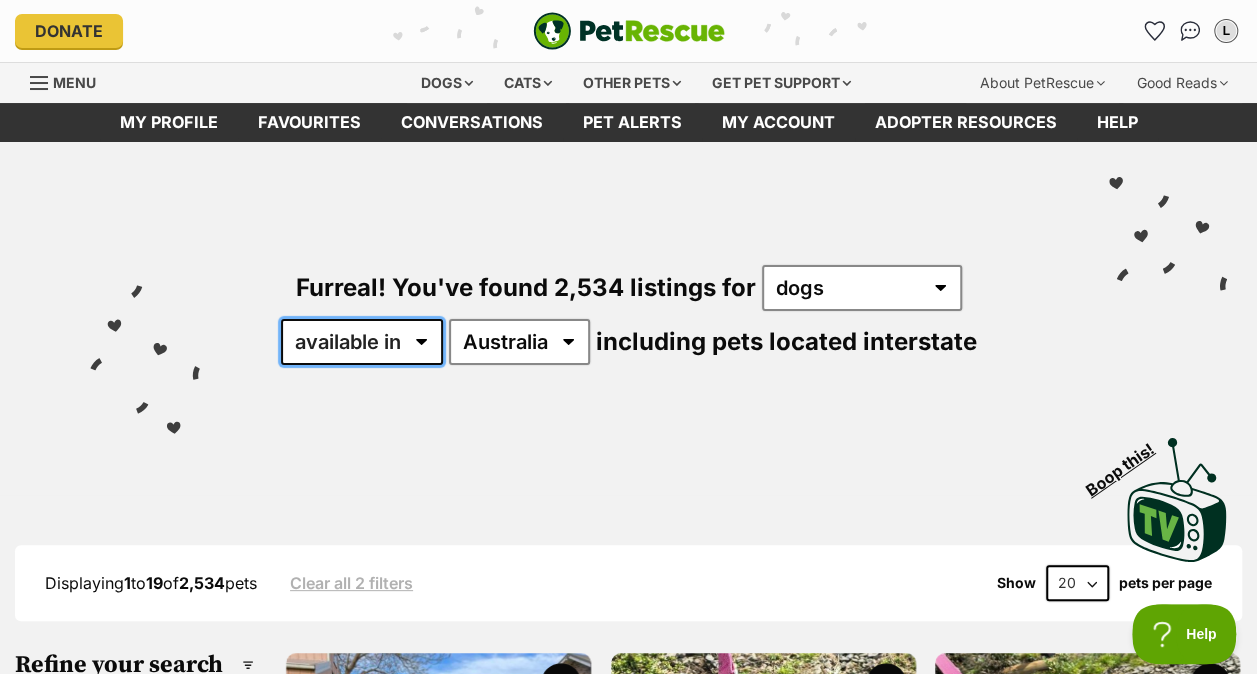 click on "available in
located in" at bounding box center [362, 342] 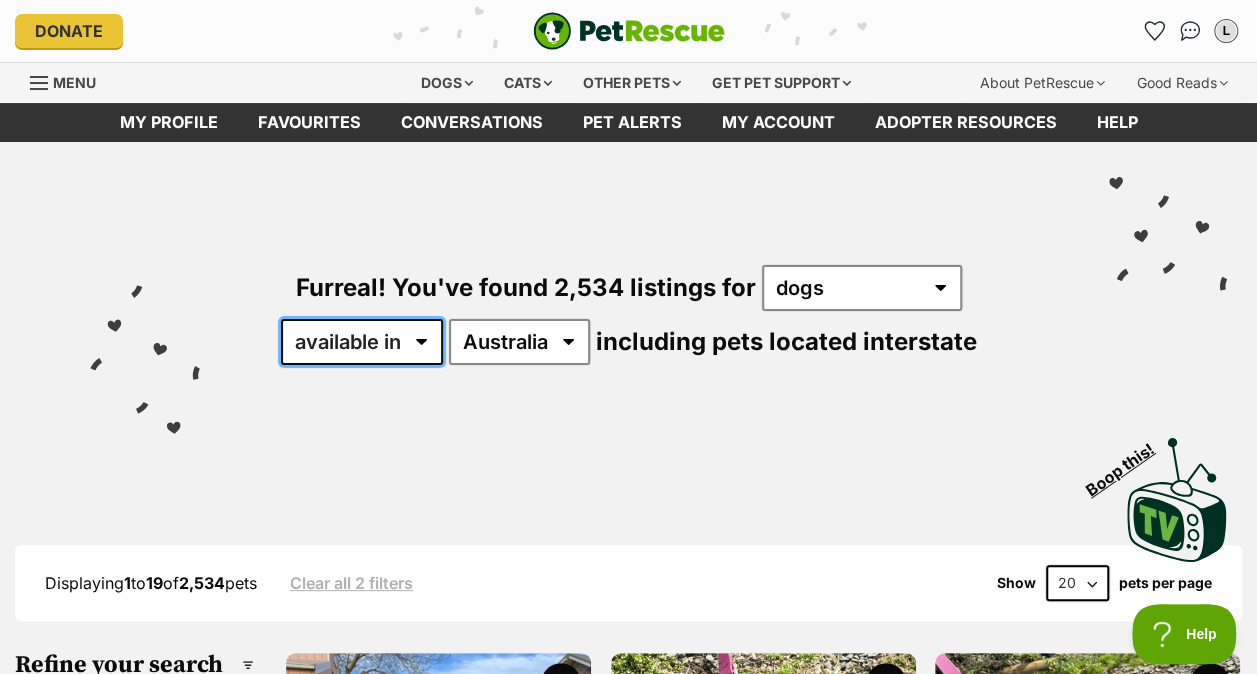 scroll, scrollTop: 0, scrollLeft: 0, axis: both 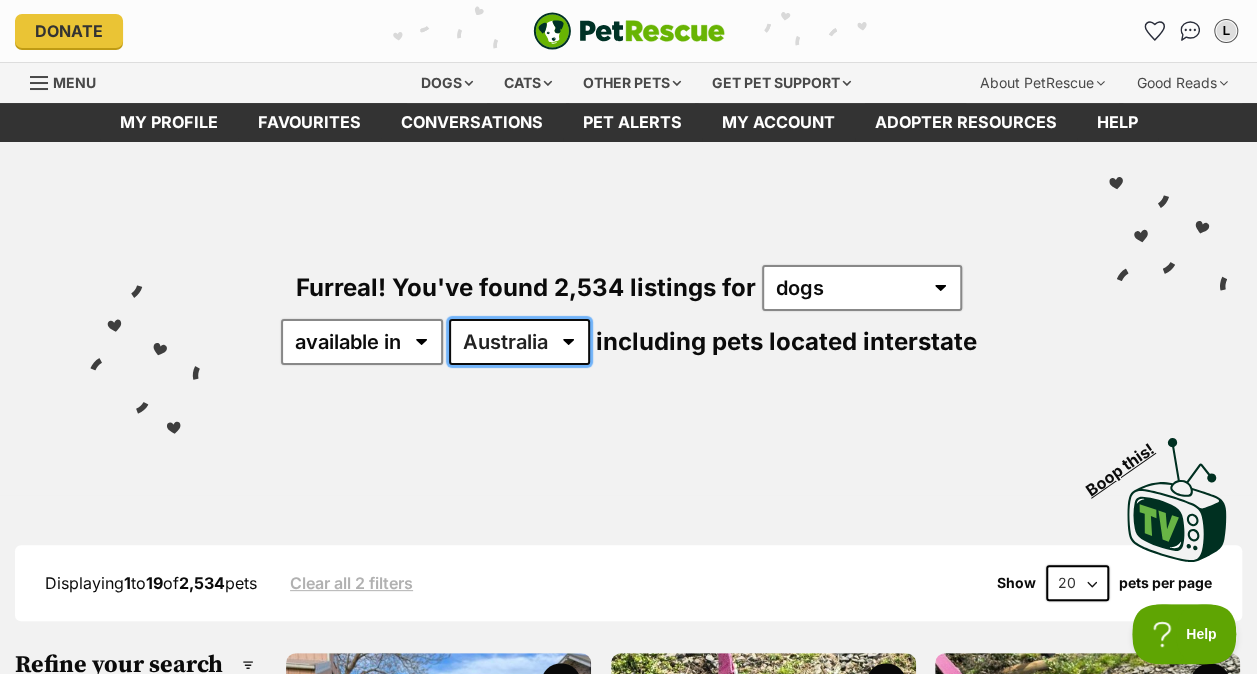 click on "Australia
ACT
NSW
NT
QLD
SA
TAS
VIC
WA" at bounding box center (519, 342) 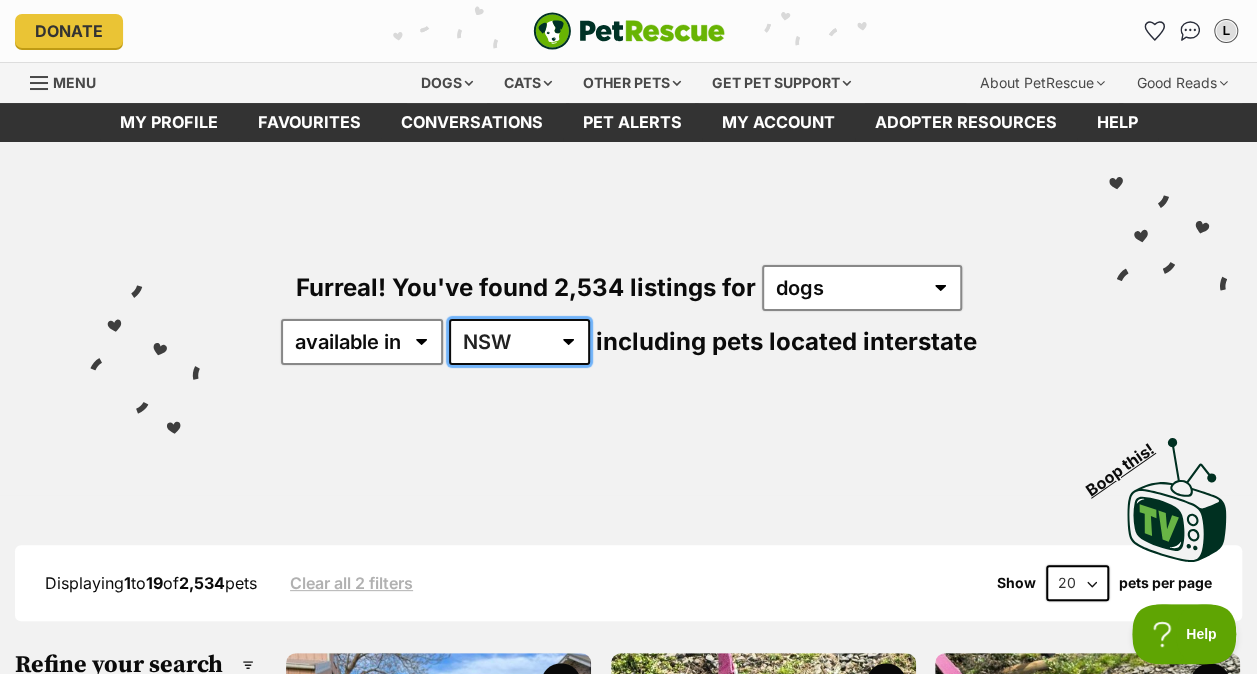 click on "Australia
ACT
NSW
NT
QLD
SA
TAS
VIC
WA" at bounding box center (519, 342) 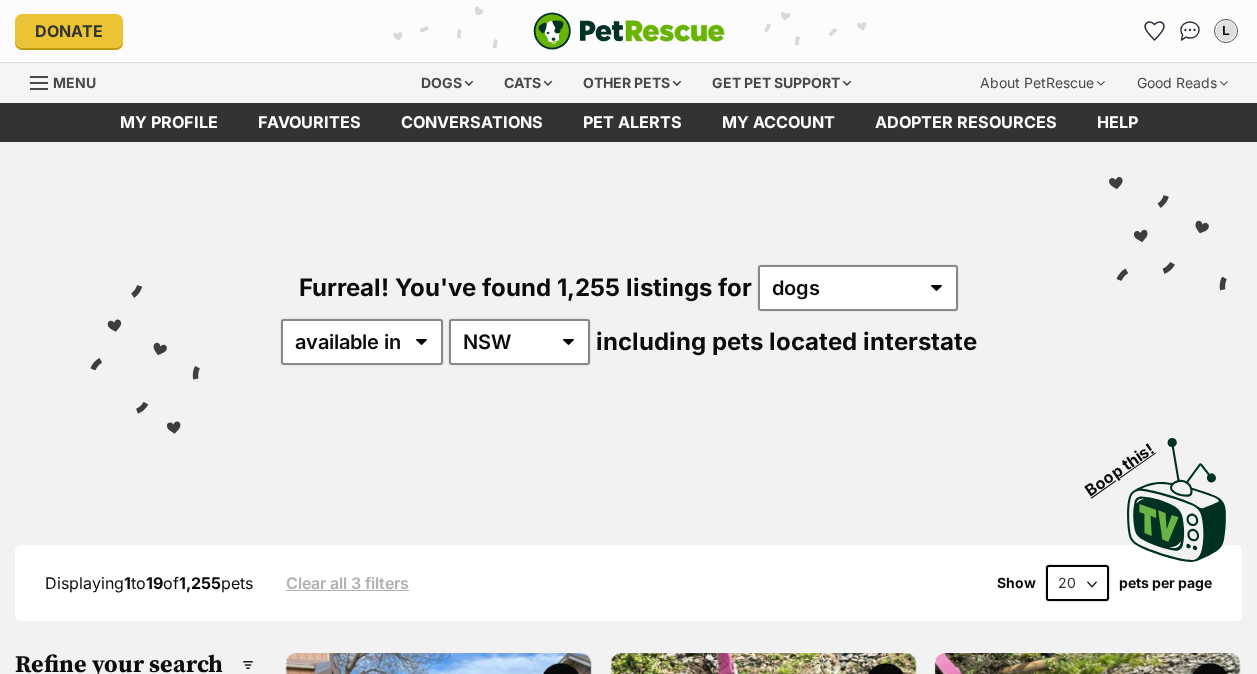 scroll, scrollTop: 0, scrollLeft: 0, axis: both 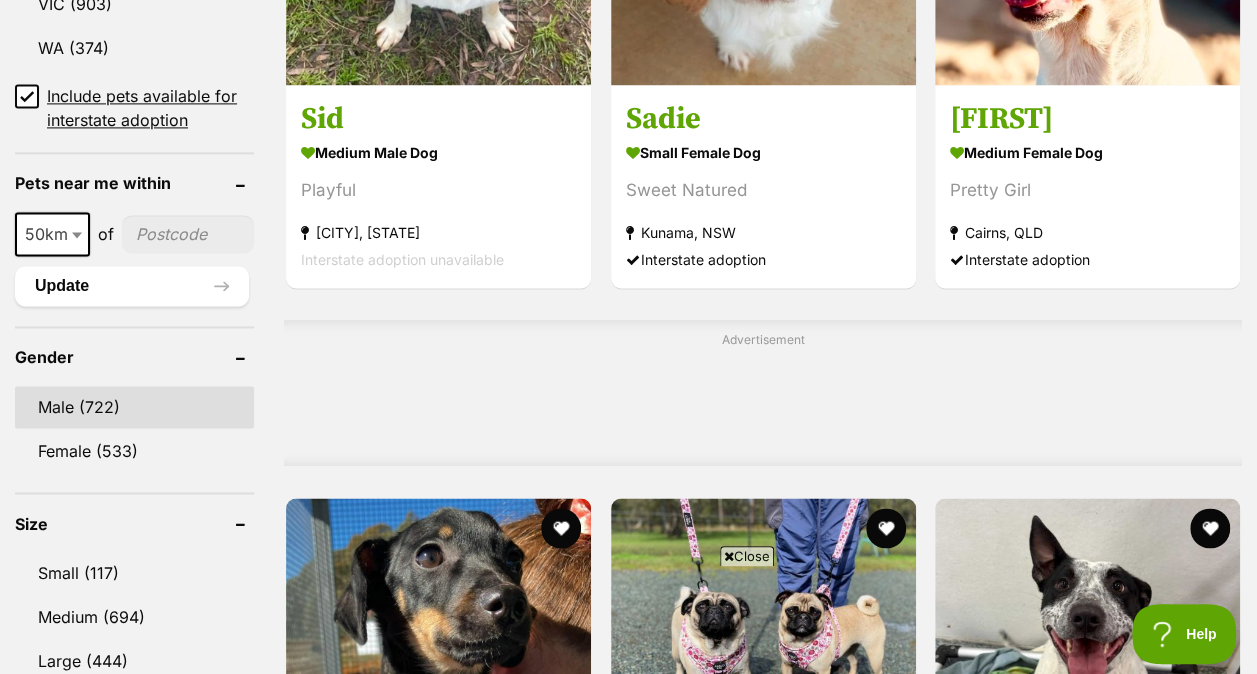 click on "Male (722)" at bounding box center [134, 407] 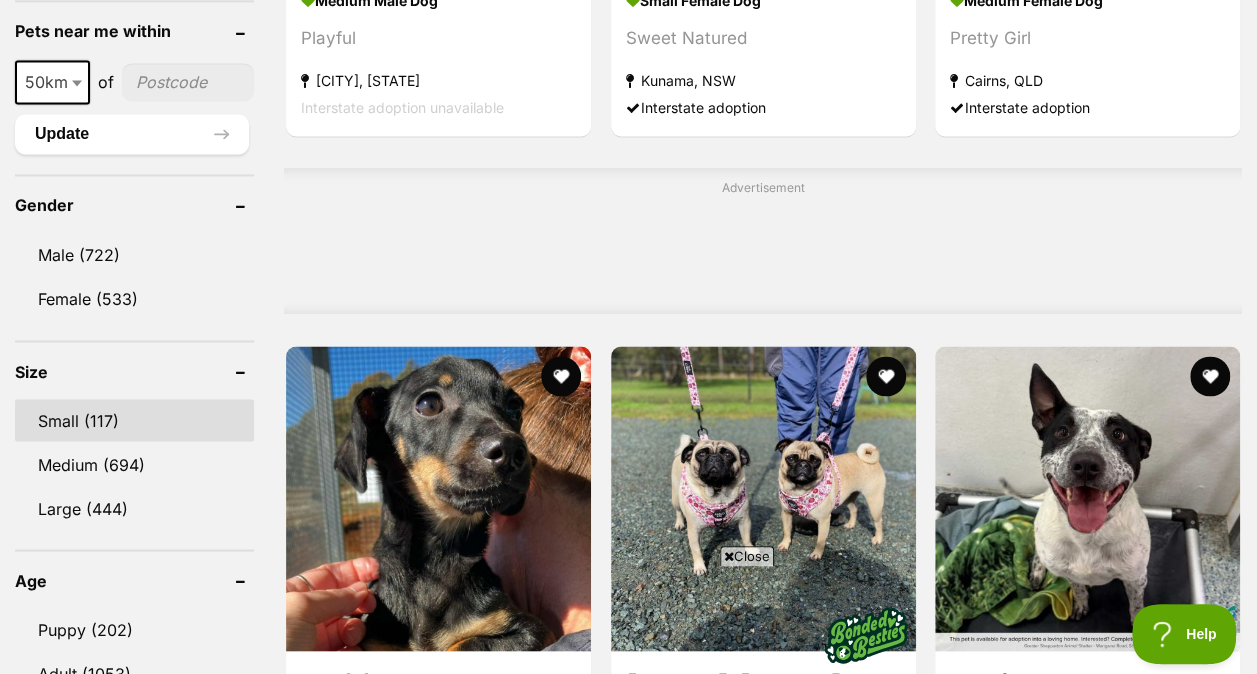 scroll, scrollTop: 1600, scrollLeft: 0, axis: vertical 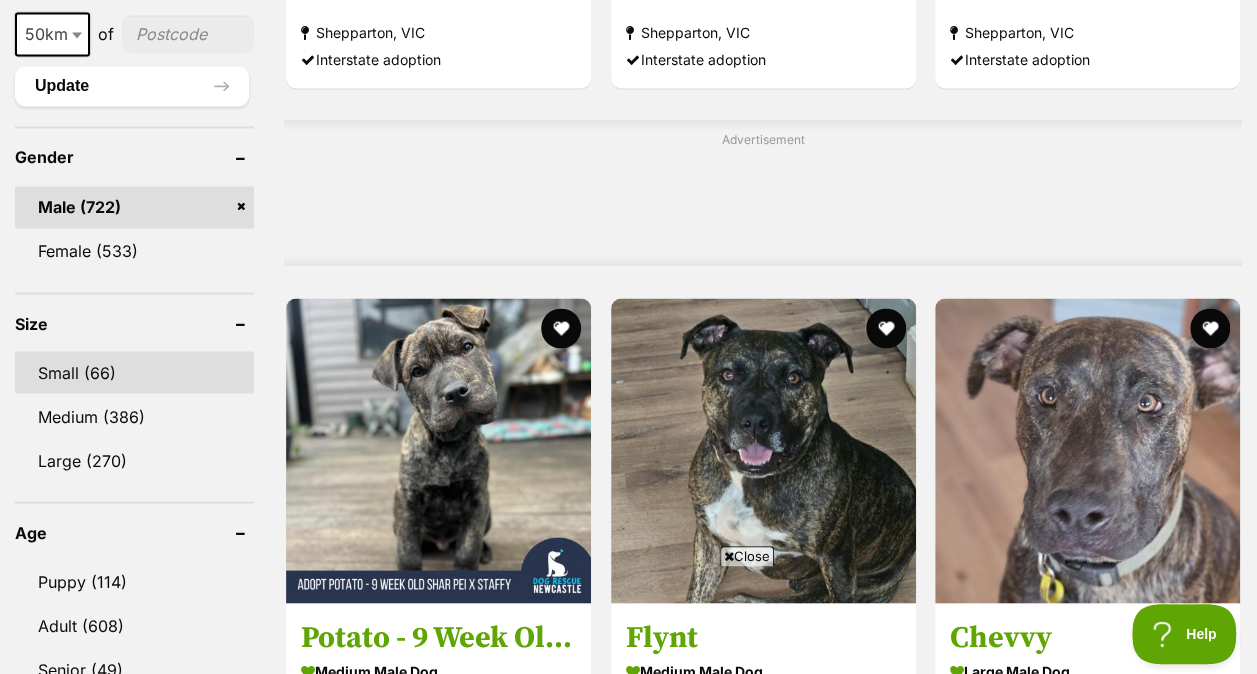 click on "Small (66)" at bounding box center (134, 372) 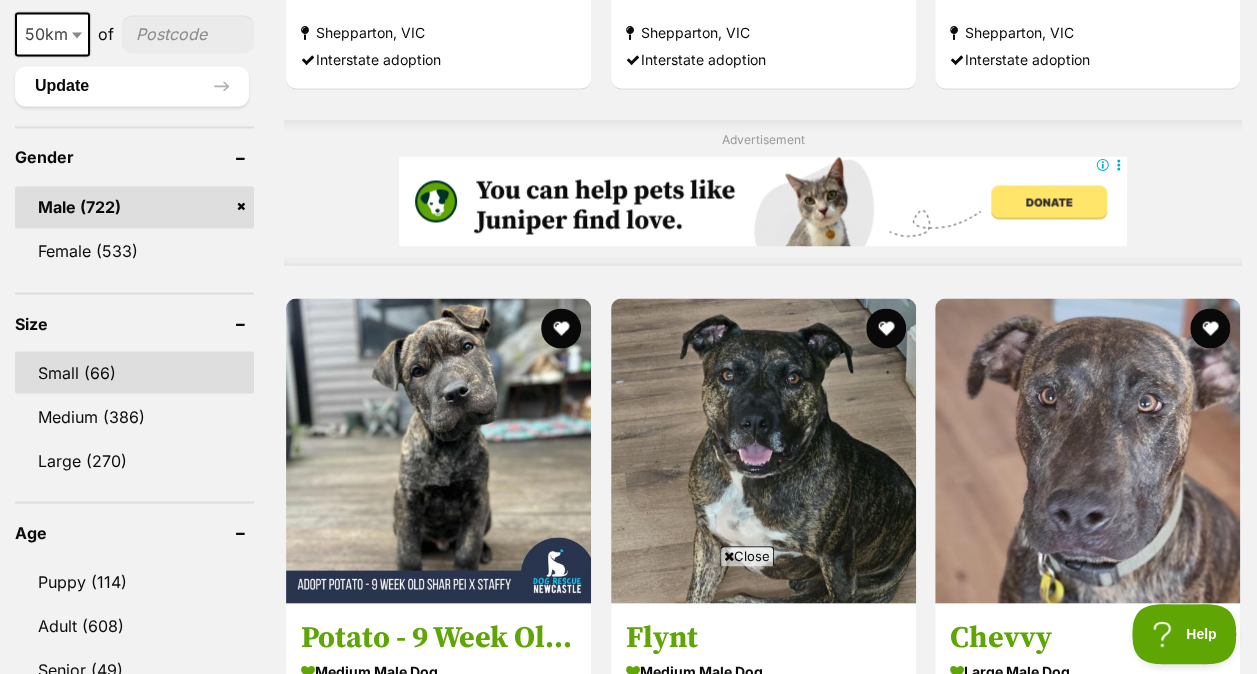 scroll, scrollTop: 0, scrollLeft: 0, axis: both 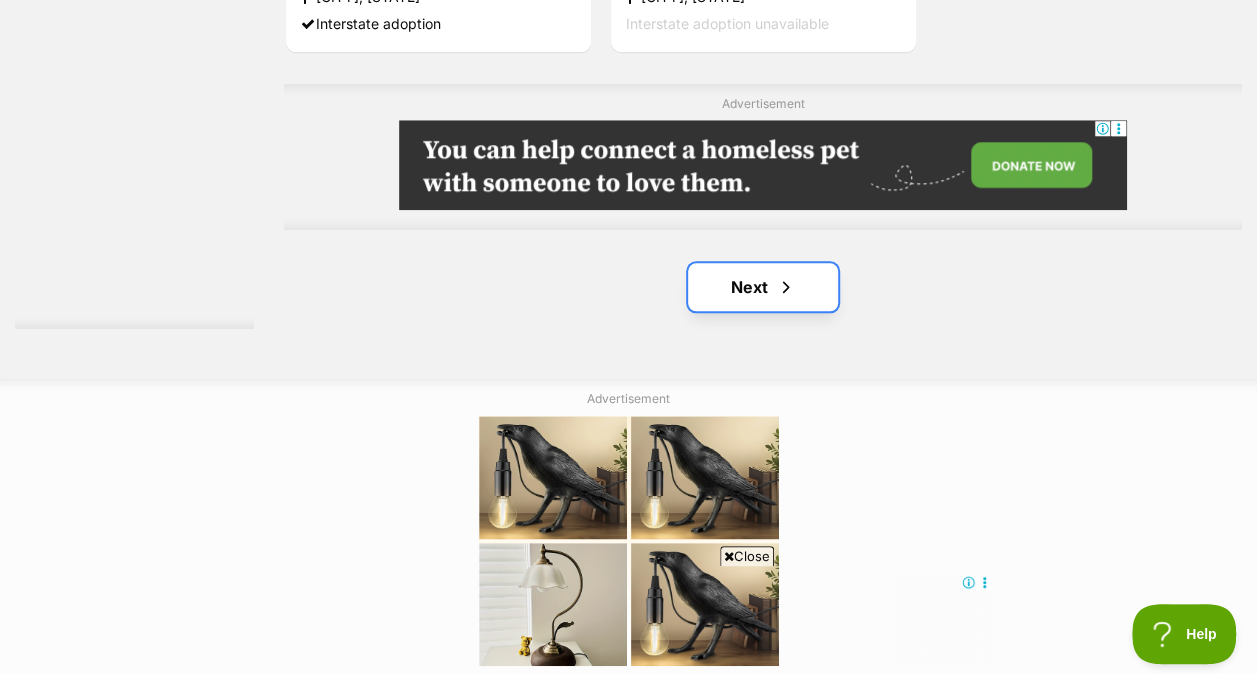 click on "Next" at bounding box center [763, 287] 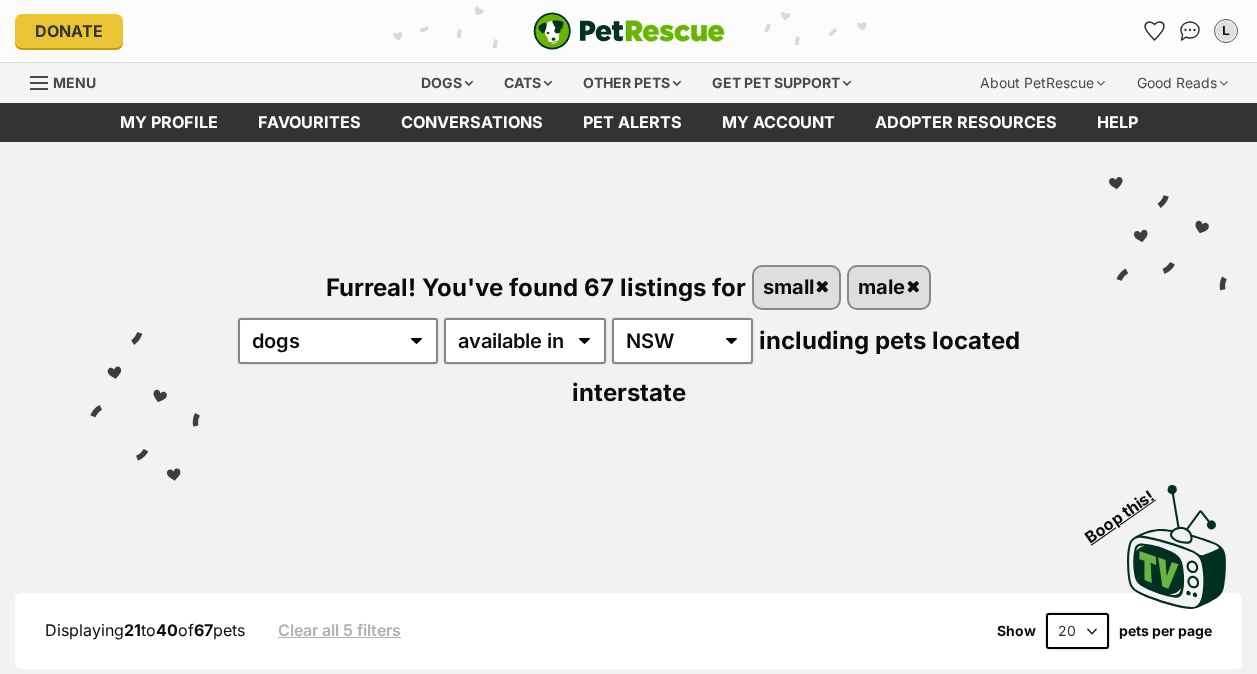 scroll, scrollTop: 0, scrollLeft: 0, axis: both 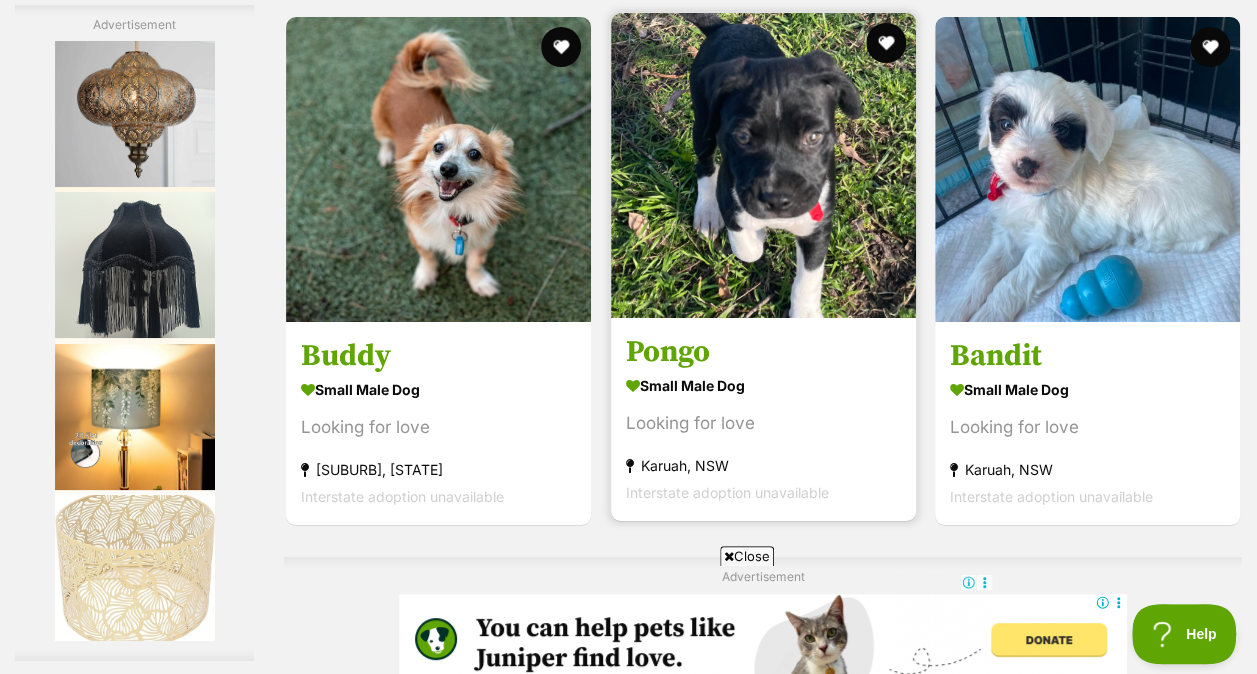 click on "Pongo" at bounding box center [763, 352] 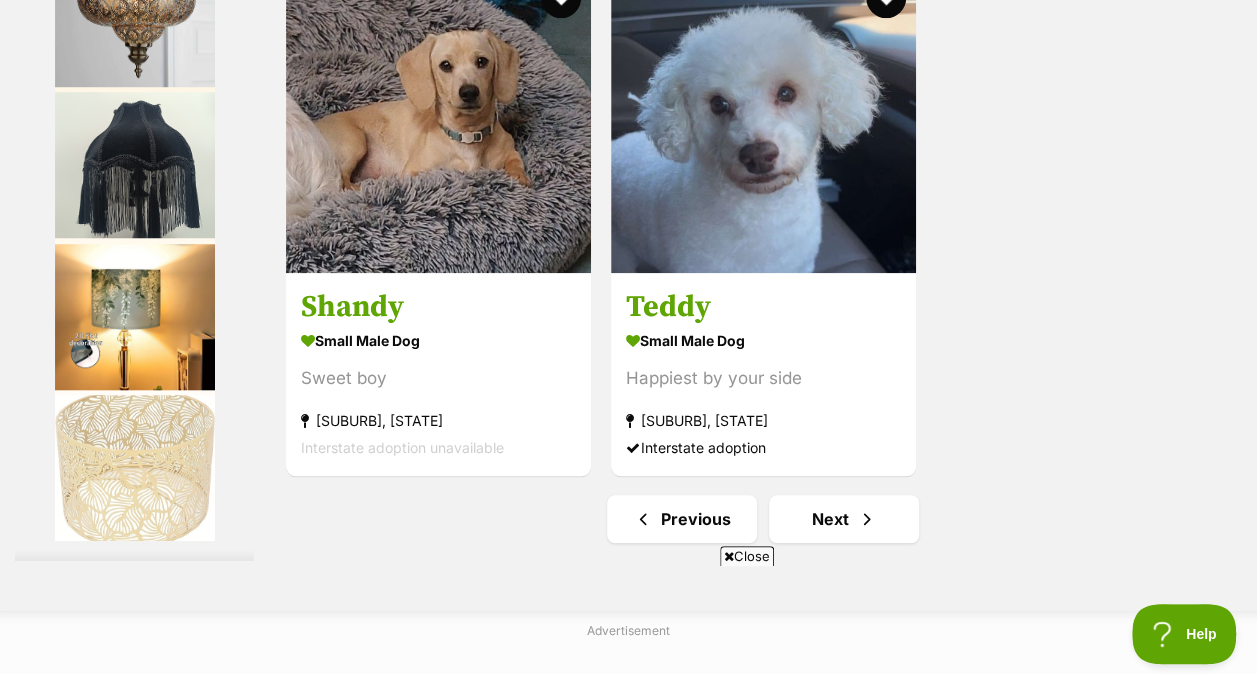 scroll, scrollTop: 4500, scrollLeft: 0, axis: vertical 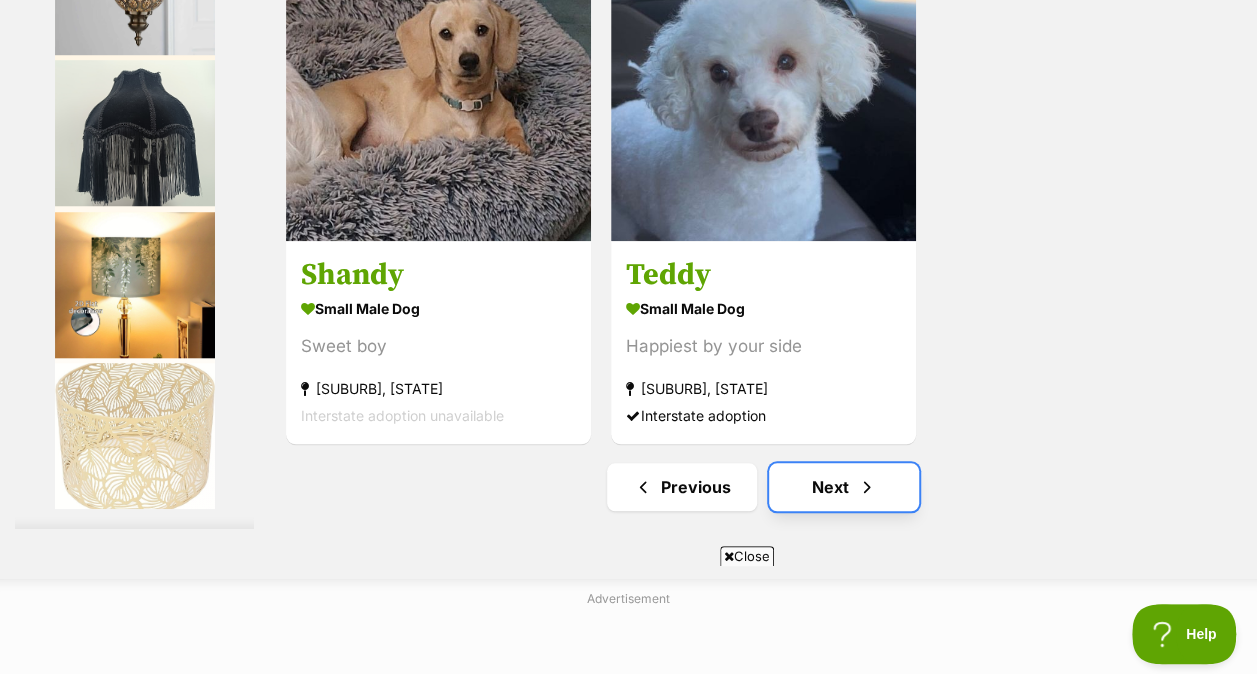 click on "Next" at bounding box center [844, 487] 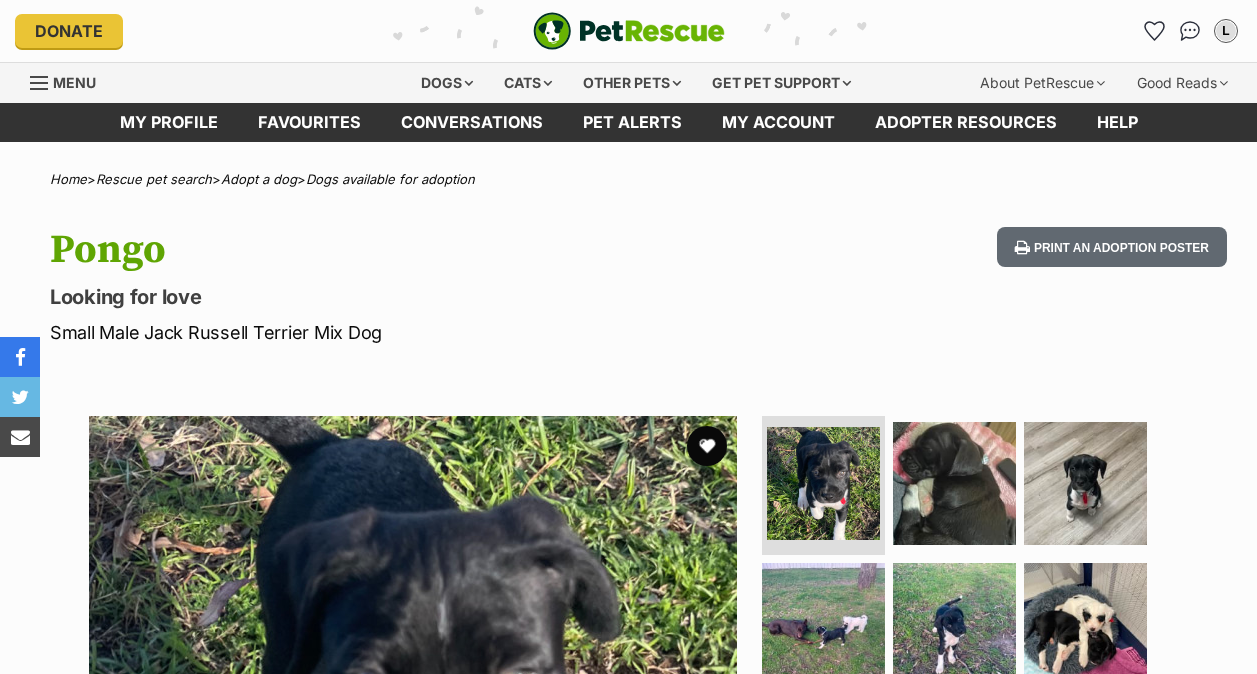 scroll, scrollTop: 0, scrollLeft: 0, axis: both 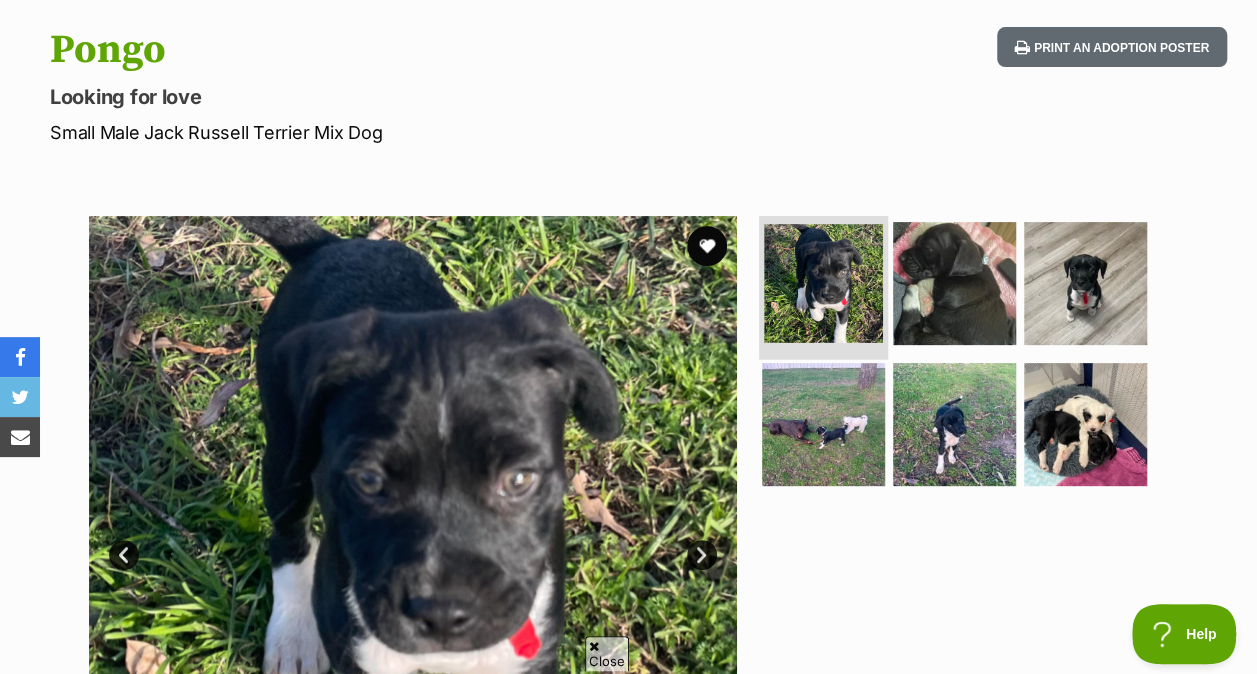 click at bounding box center (823, 283) 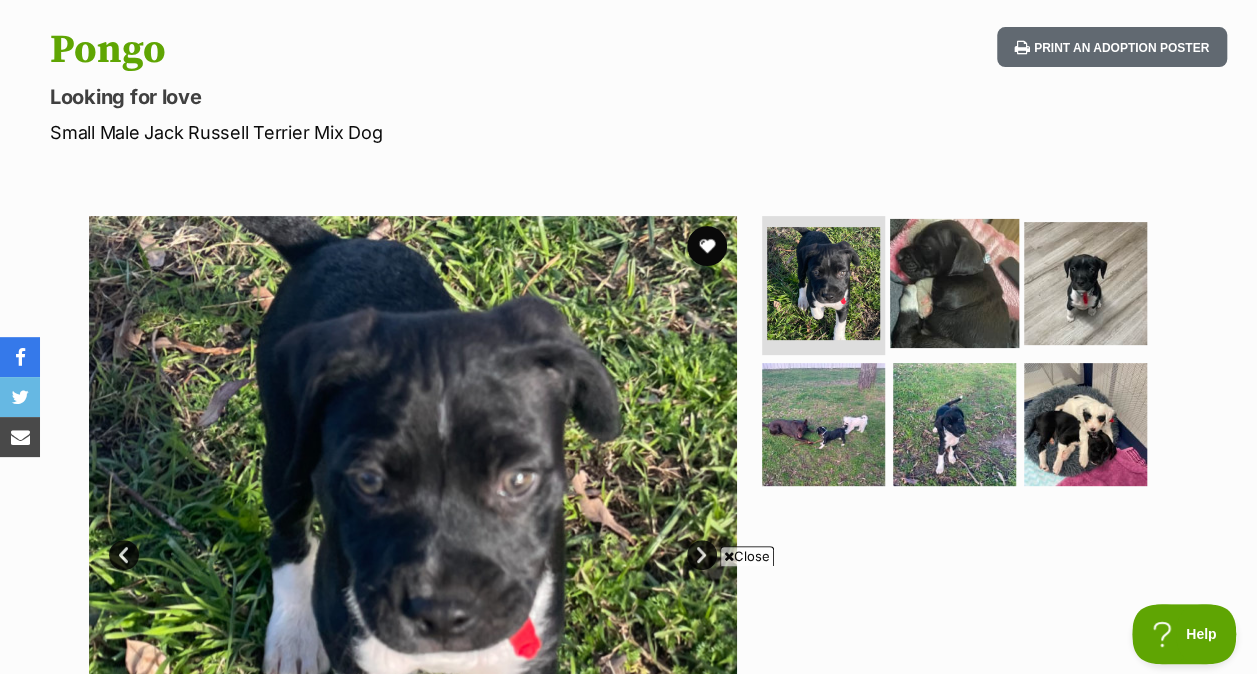 scroll, scrollTop: 0, scrollLeft: 0, axis: both 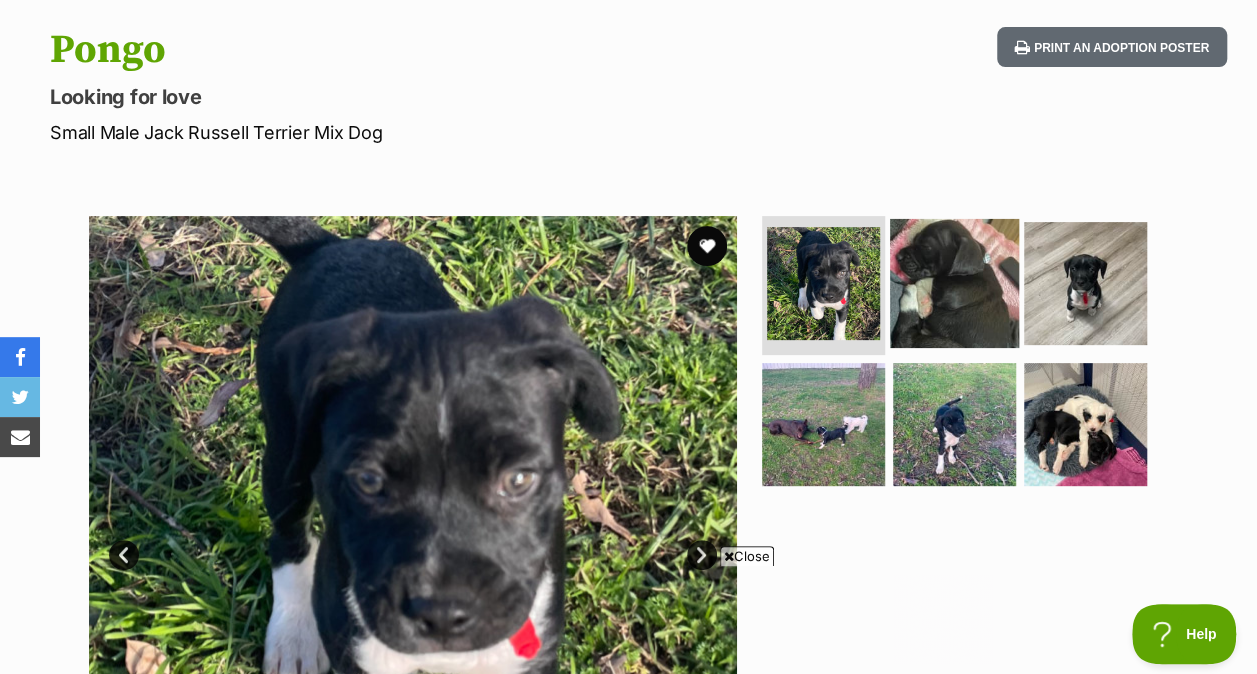 click at bounding box center [954, 282] 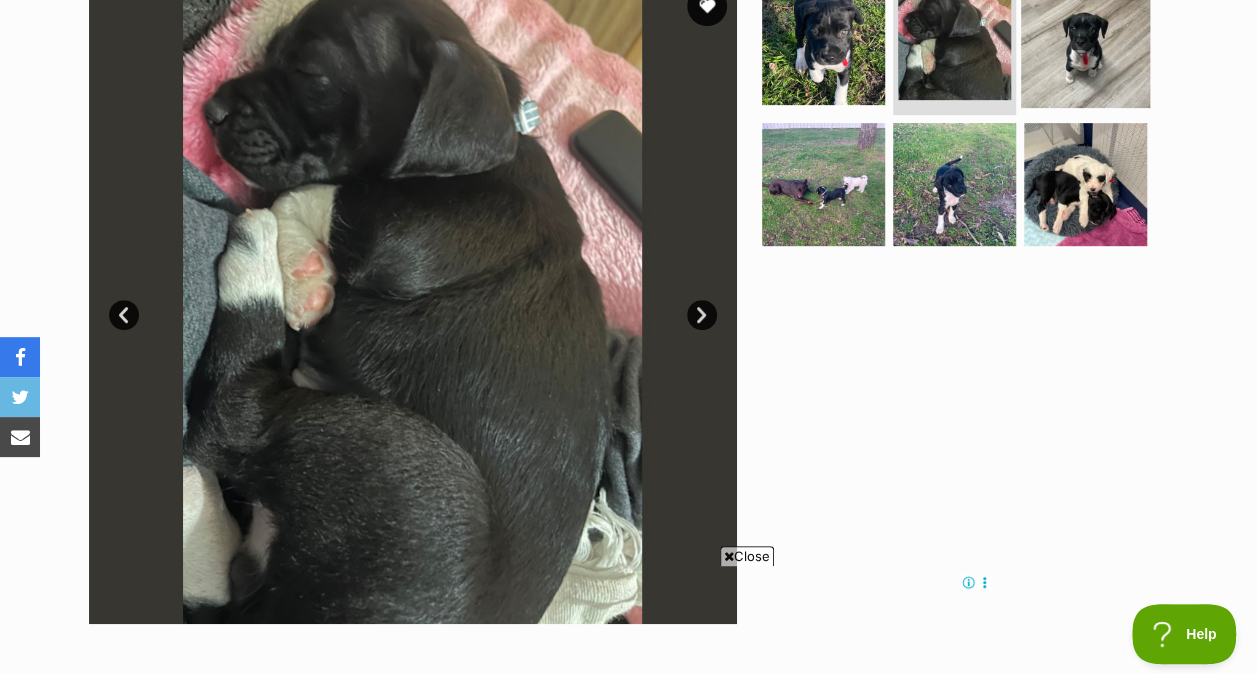 scroll, scrollTop: 400, scrollLeft: 0, axis: vertical 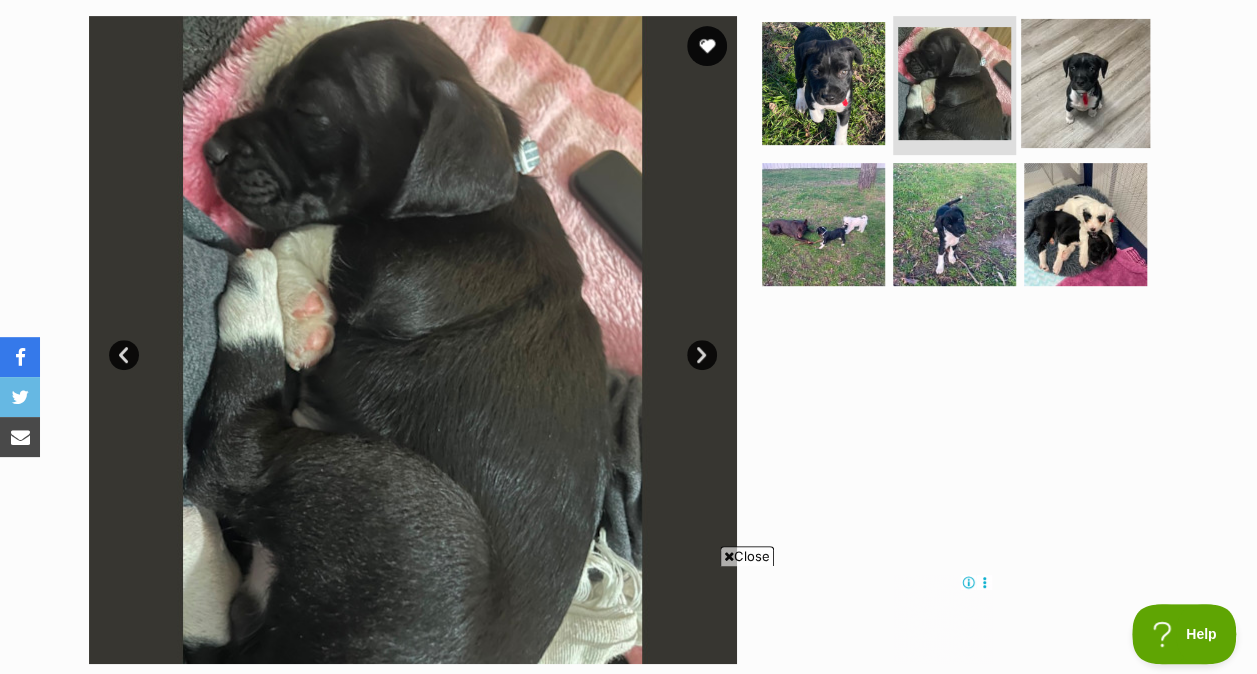 click at bounding box center (1085, 82) 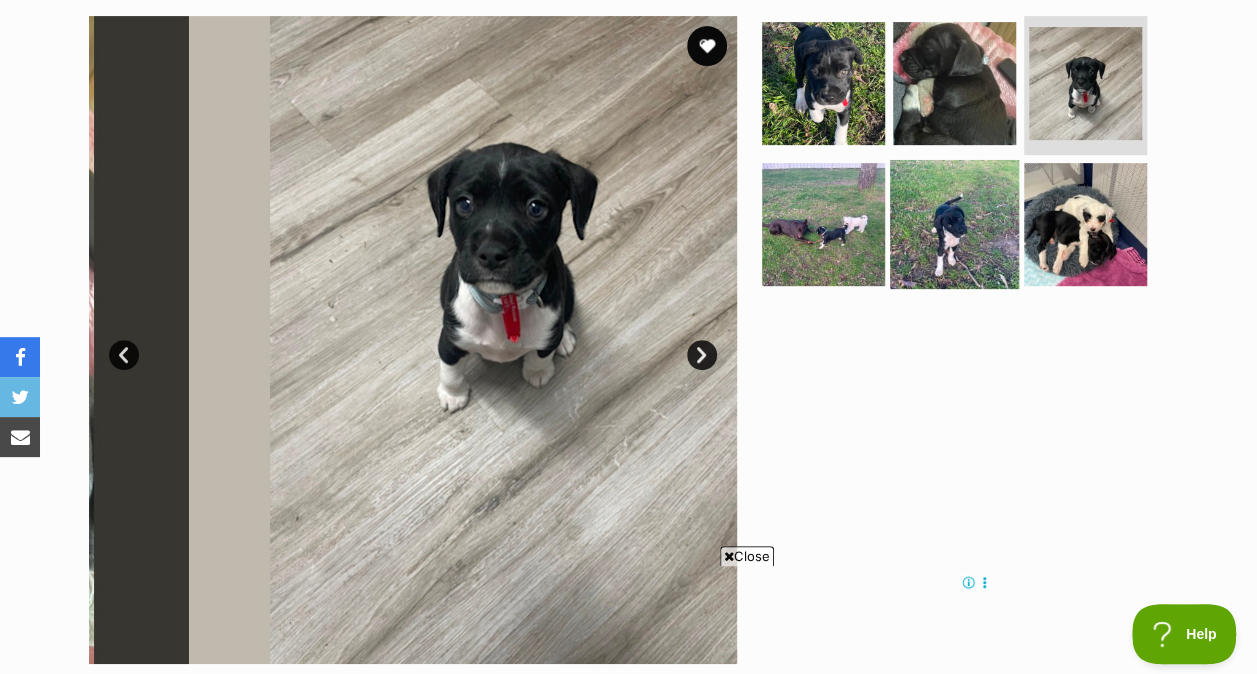scroll, scrollTop: 0, scrollLeft: 0, axis: both 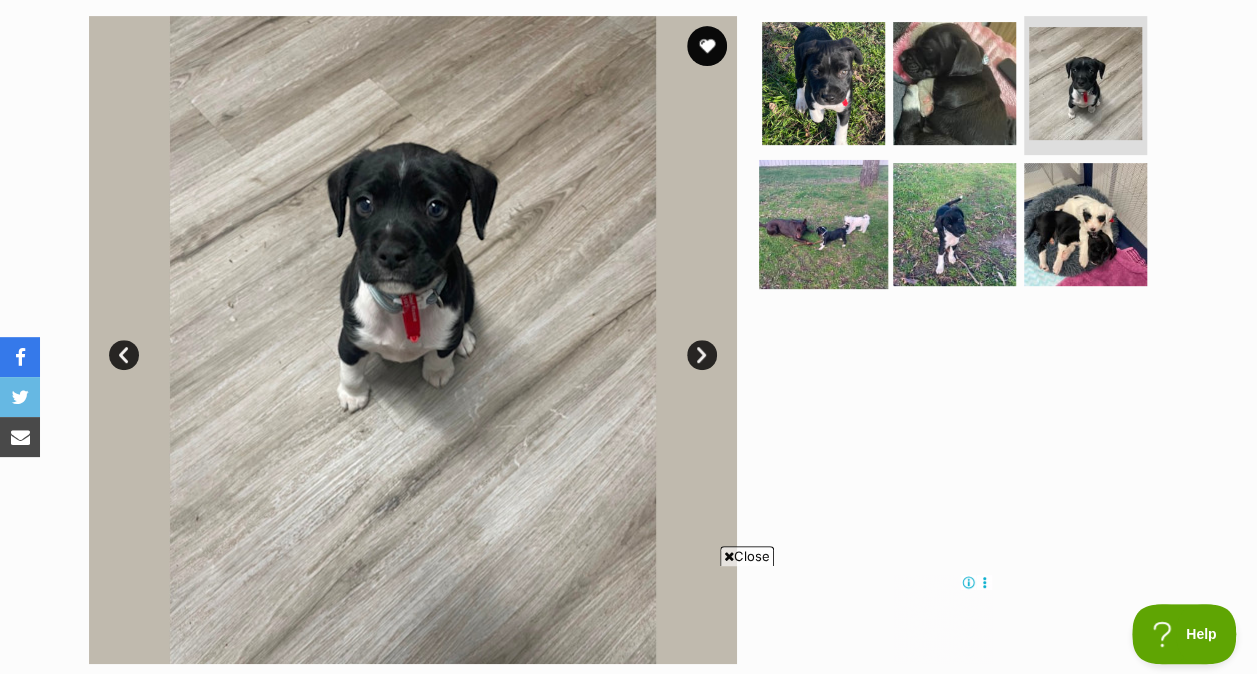 click at bounding box center [823, 224] 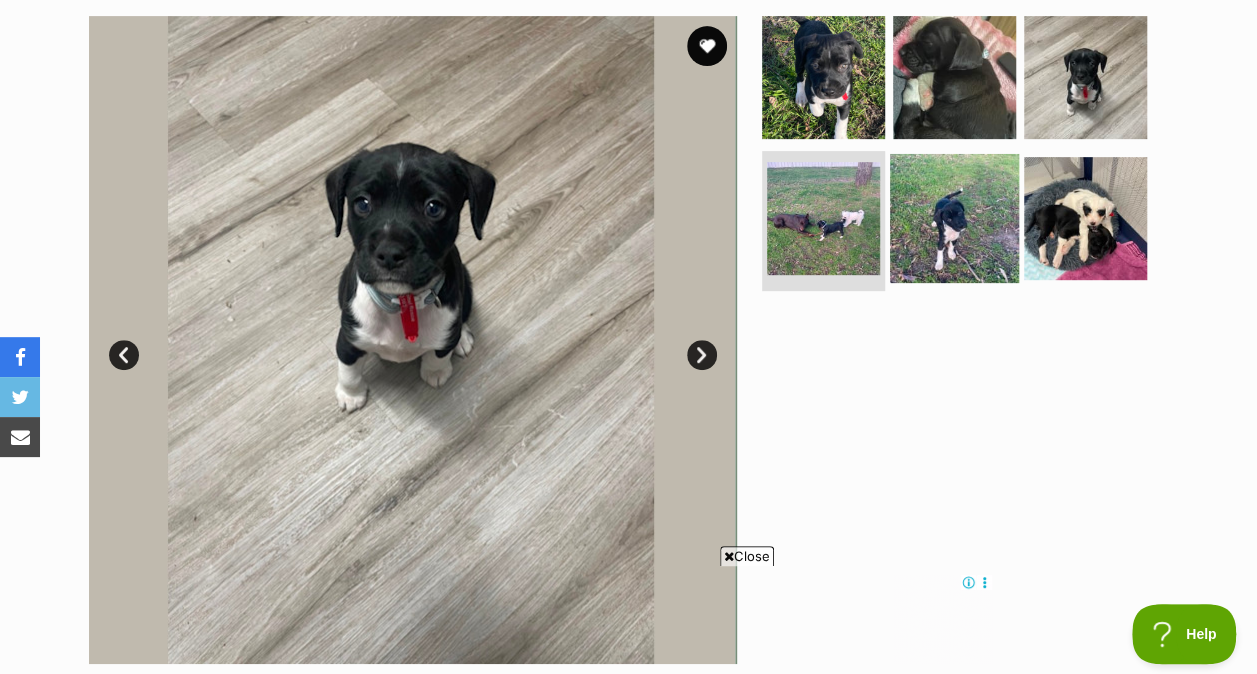 scroll, scrollTop: 0, scrollLeft: 0, axis: both 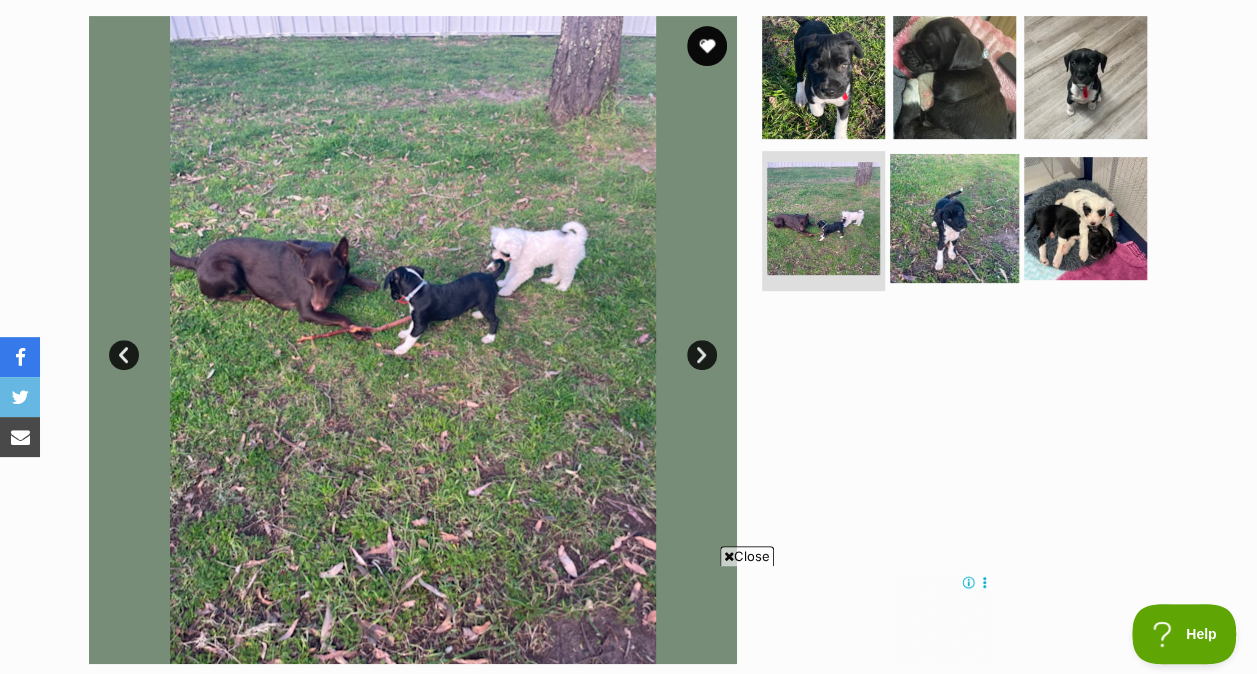click at bounding box center (954, 218) 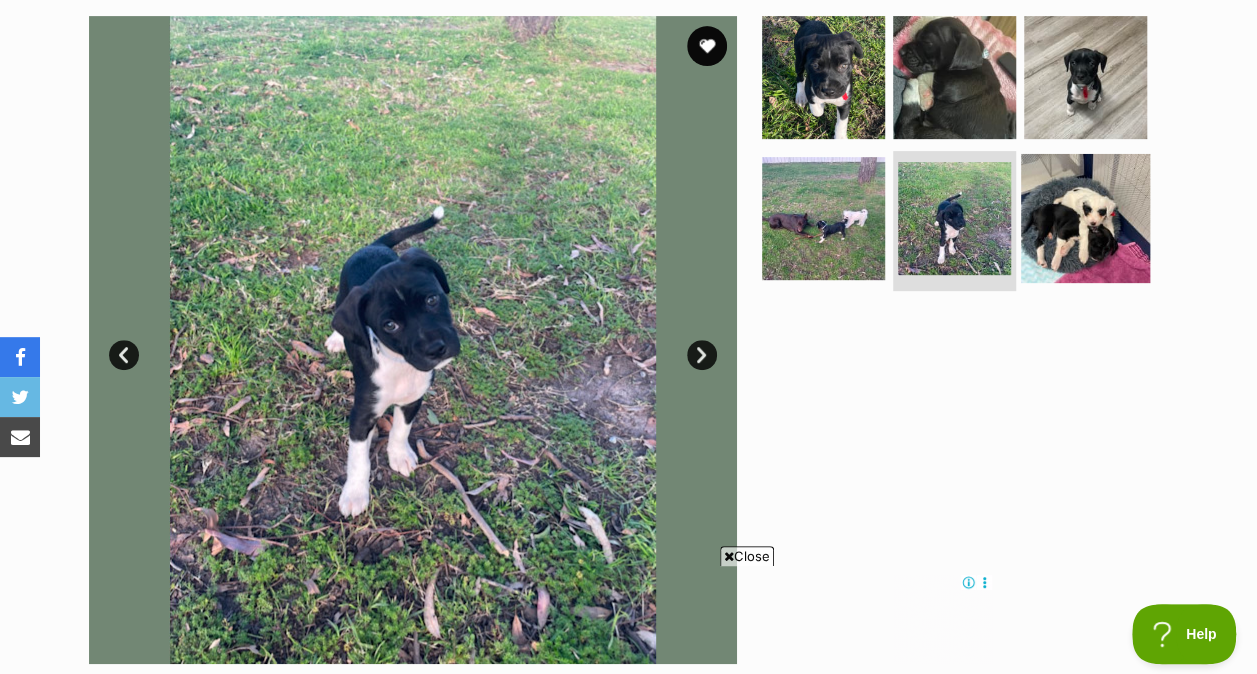 click at bounding box center [1085, 218] 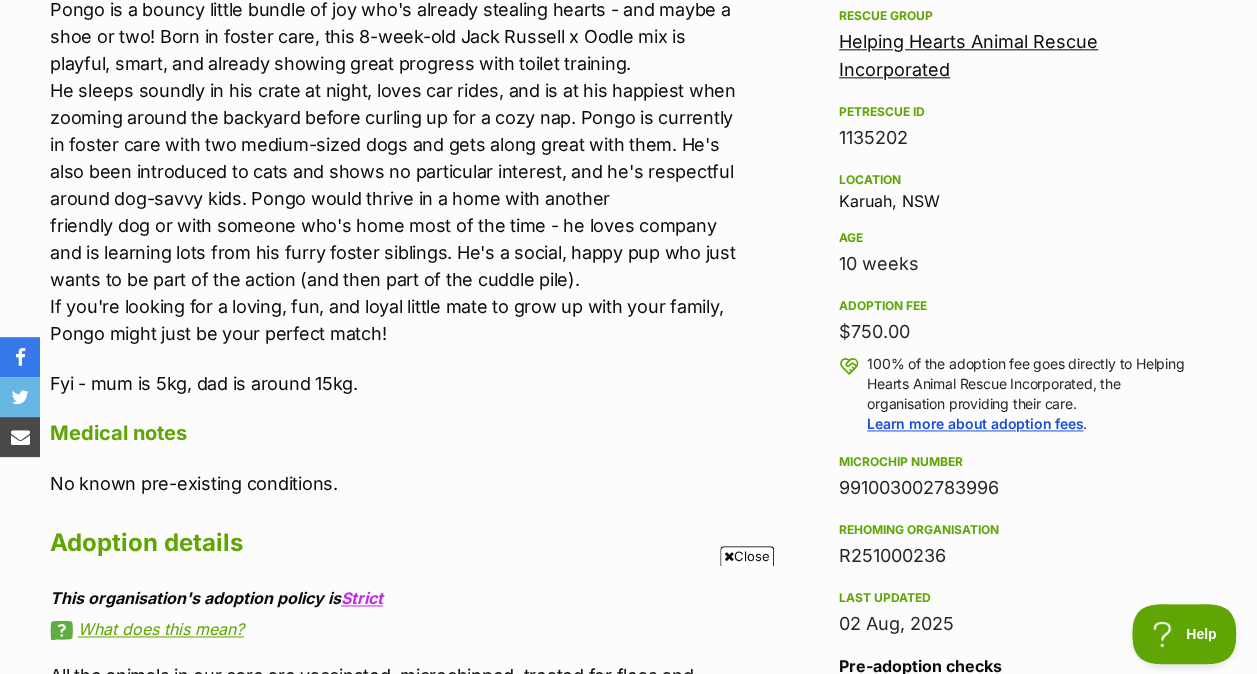 scroll, scrollTop: 0, scrollLeft: 0, axis: both 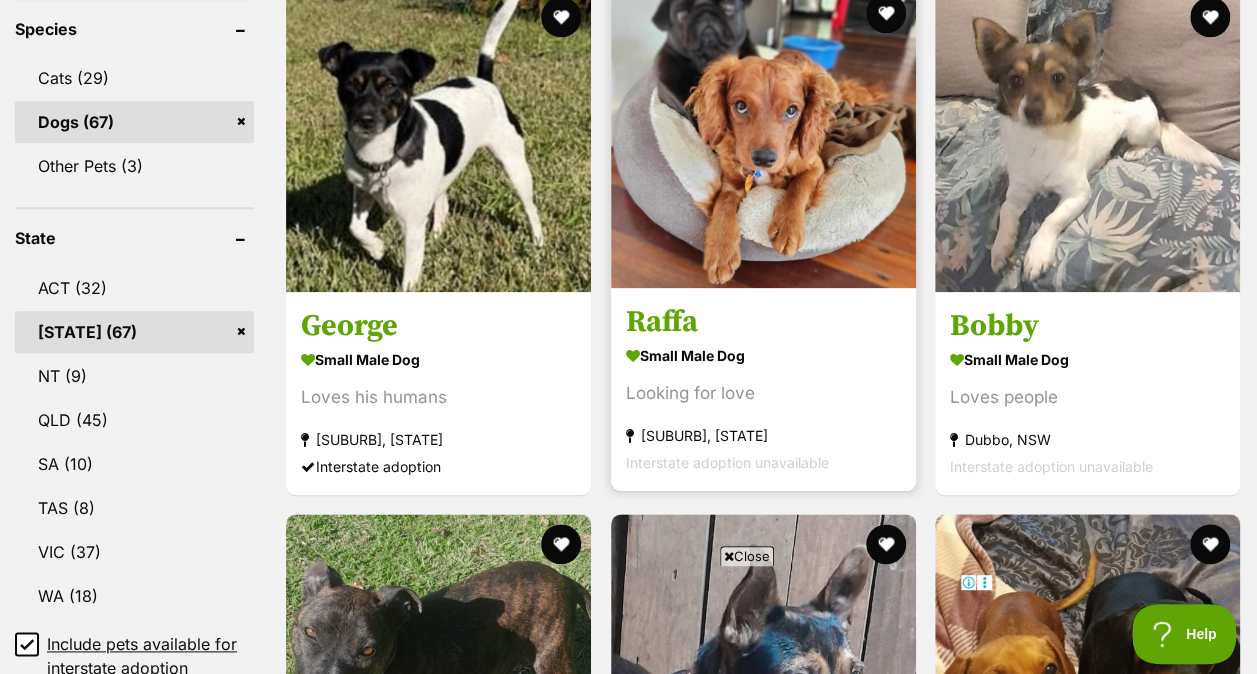 click at bounding box center [763, 135] 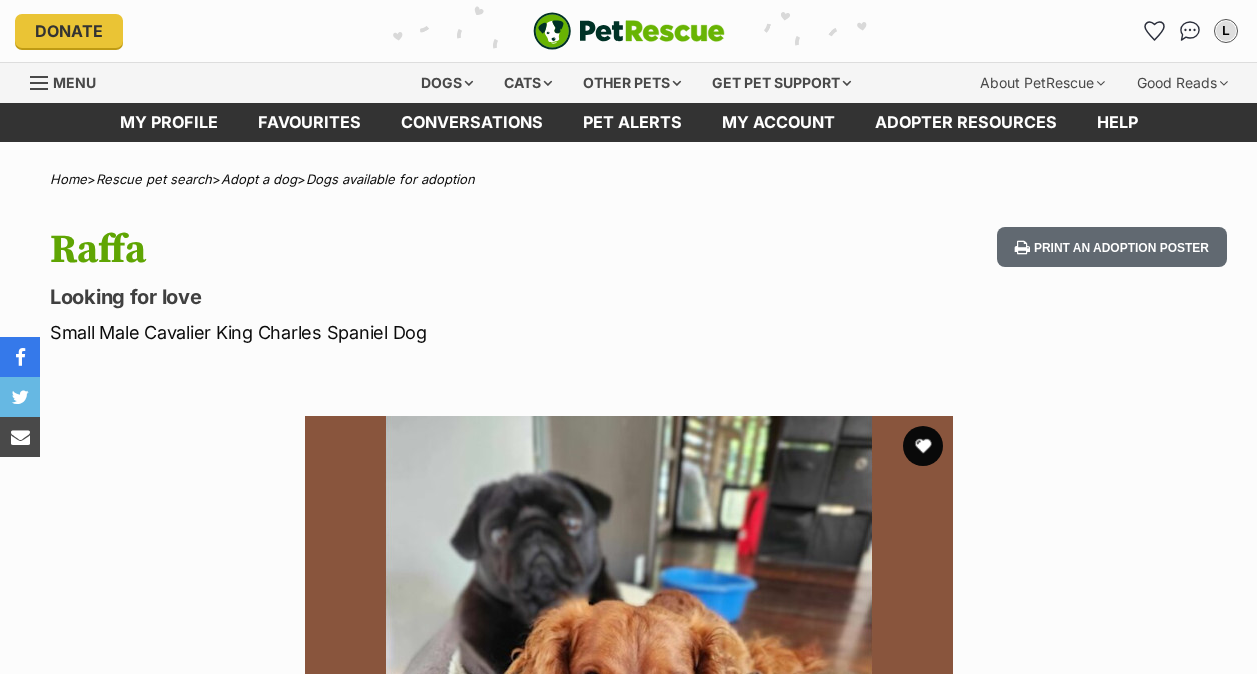 scroll, scrollTop: 0, scrollLeft: 0, axis: both 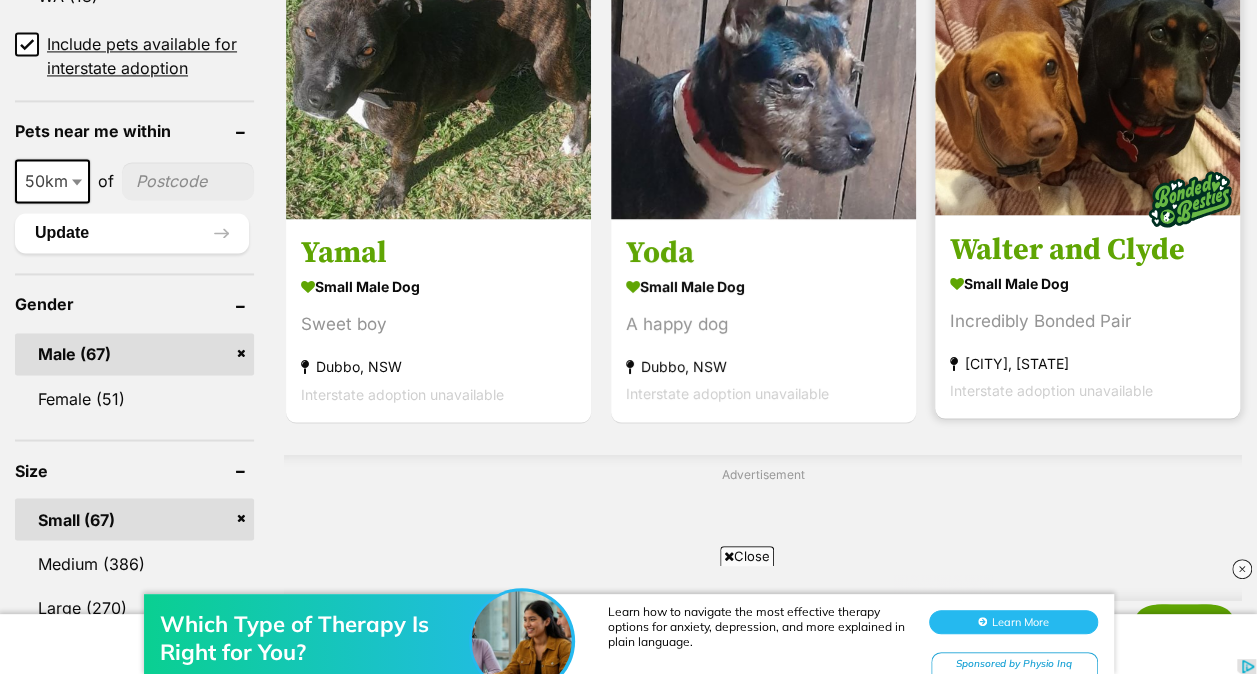click at bounding box center [1087, 62] 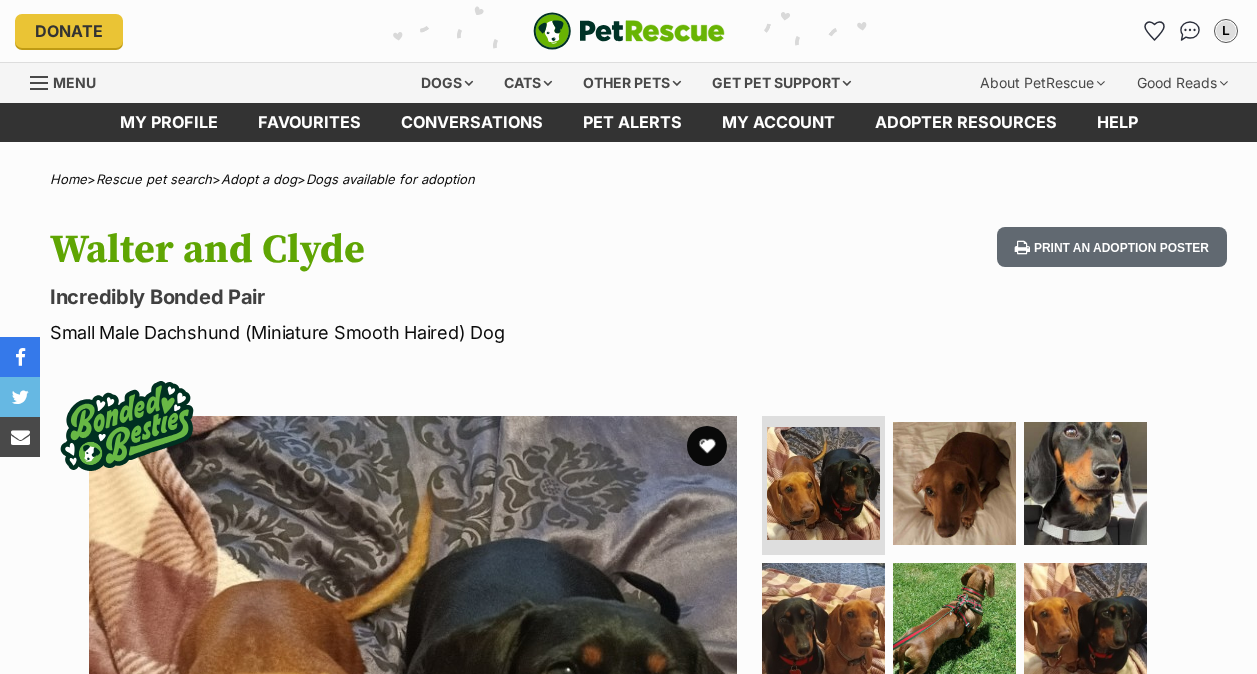 scroll, scrollTop: 0, scrollLeft: 0, axis: both 